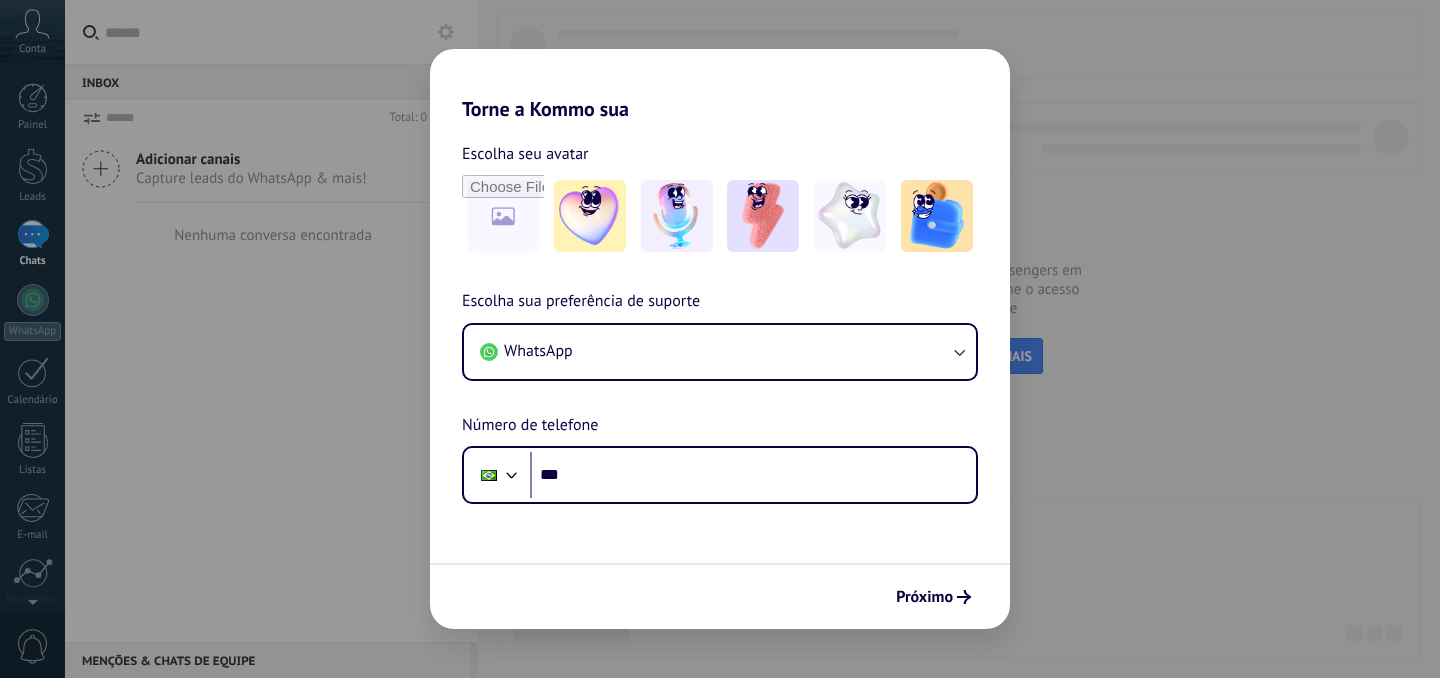 scroll, scrollTop: 0, scrollLeft: 0, axis: both 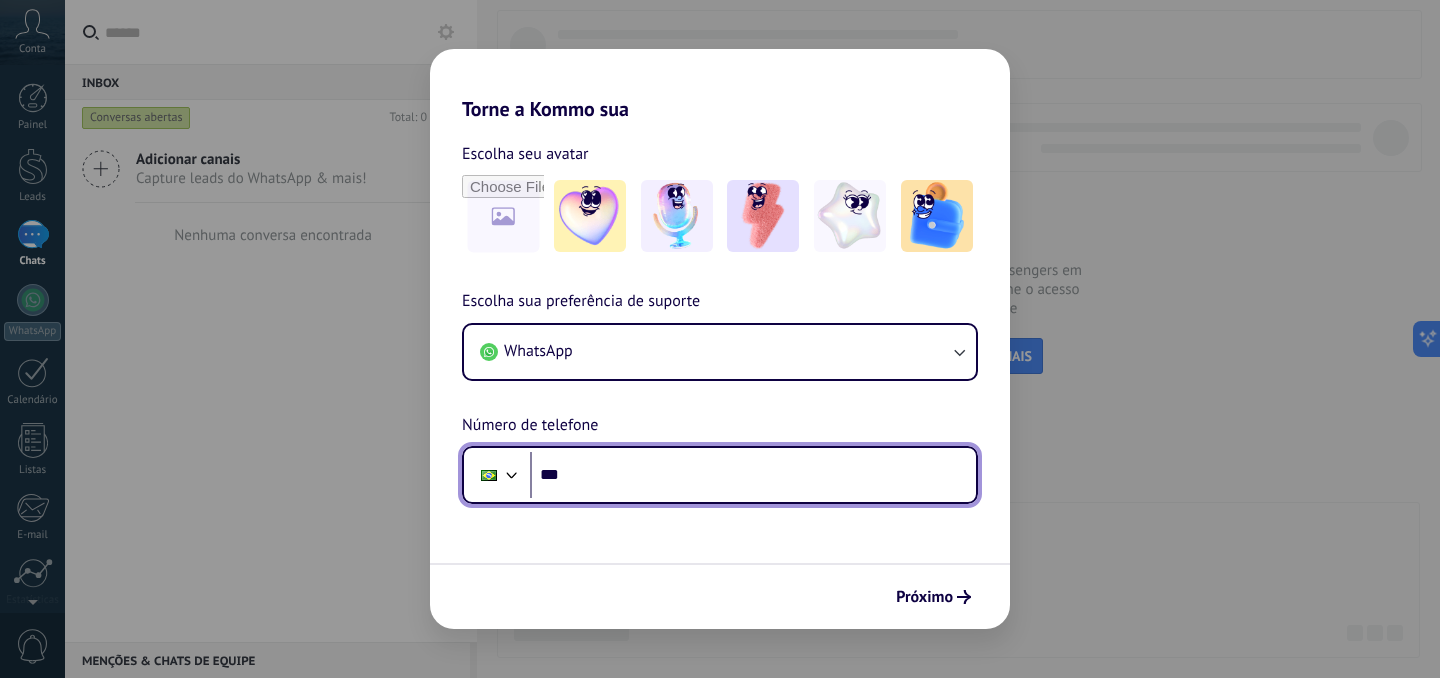 click on "***" at bounding box center [753, 475] 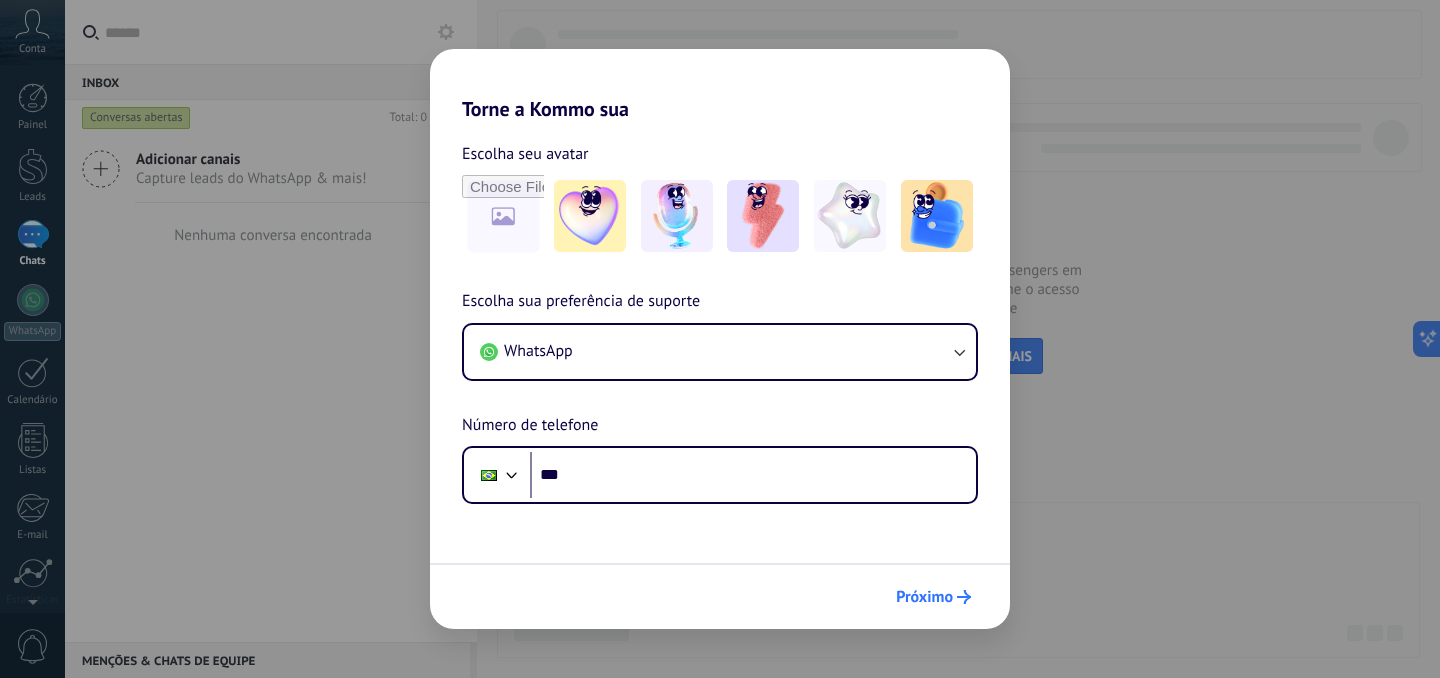 click 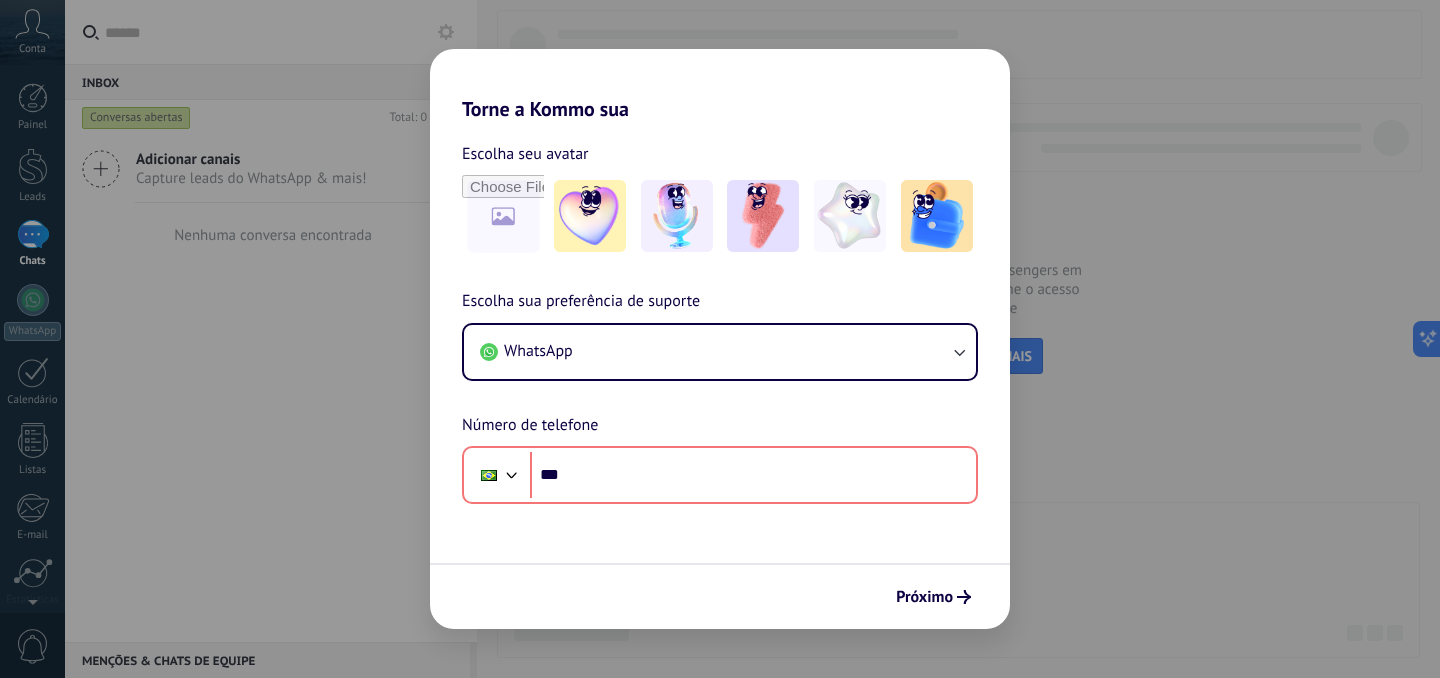 click on "Torne a Kommo sua Escolha seu avatar Escolha sua preferência de suporte WhatsApp Número de telefone Phone *** Próximo" at bounding box center [720, 339] 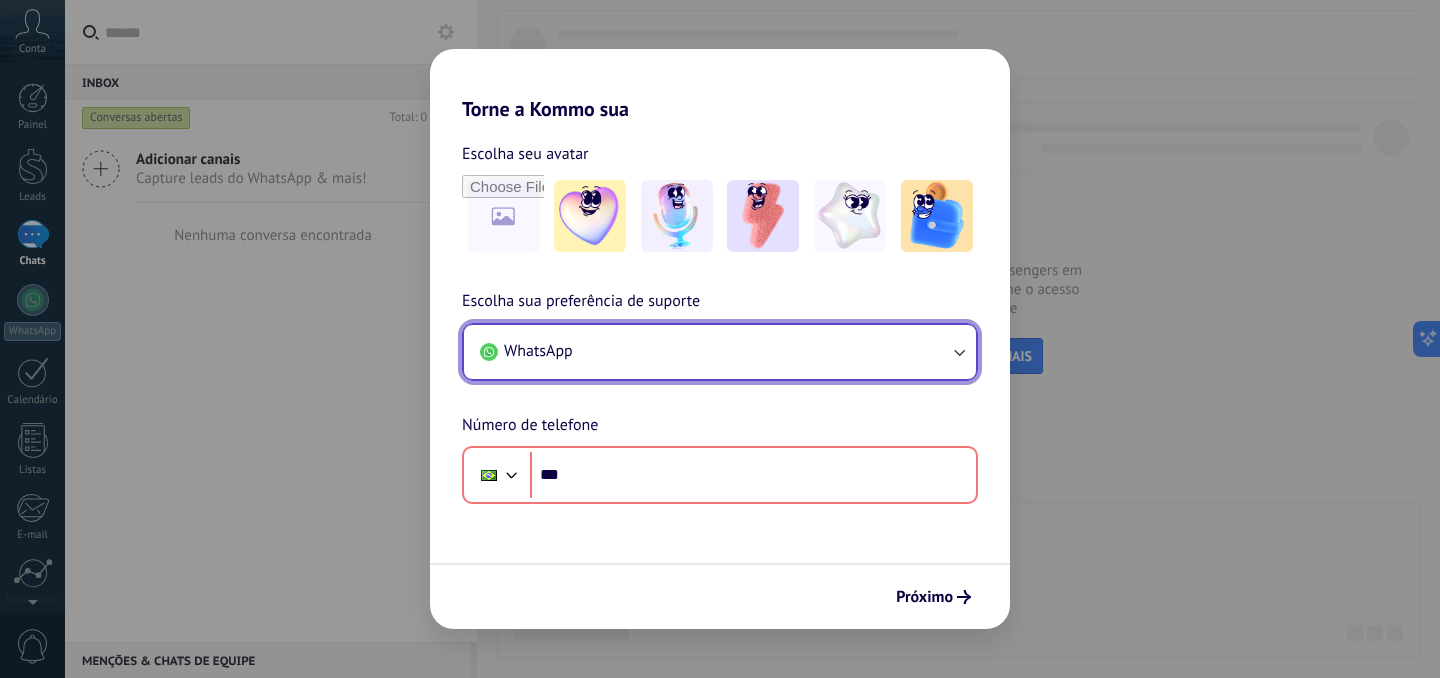 click on "WhatsApp" at bounding box center [720, 352] 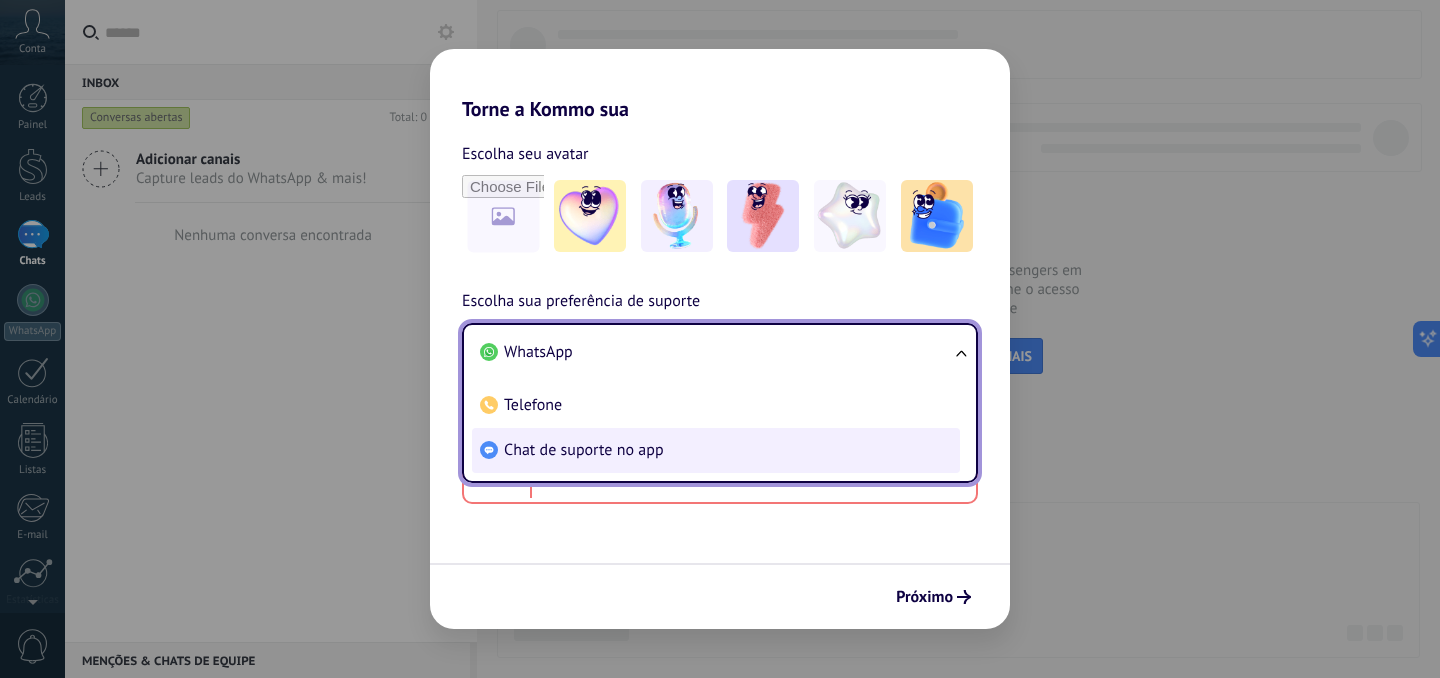 click on "Chat de suporte no app" at bounding box center [716, 450] 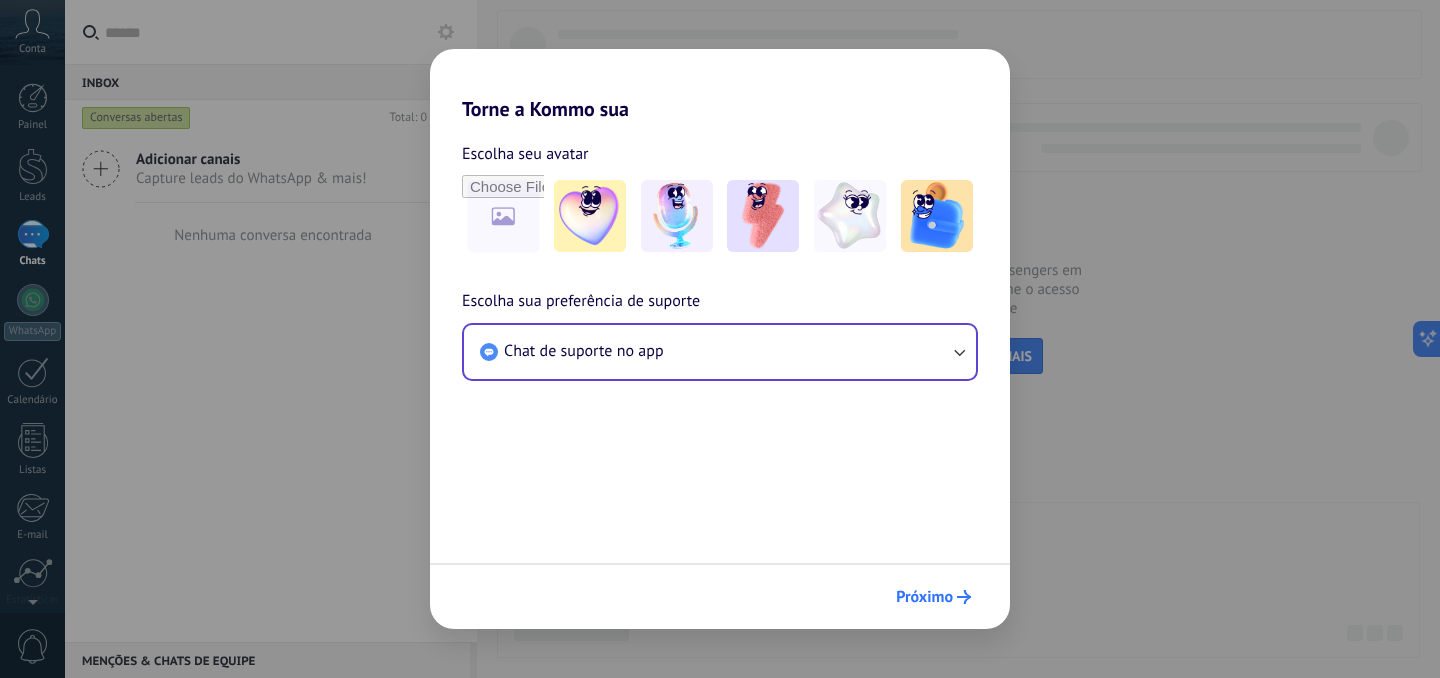 click on "Próximo" at bounding box center (924, 597) 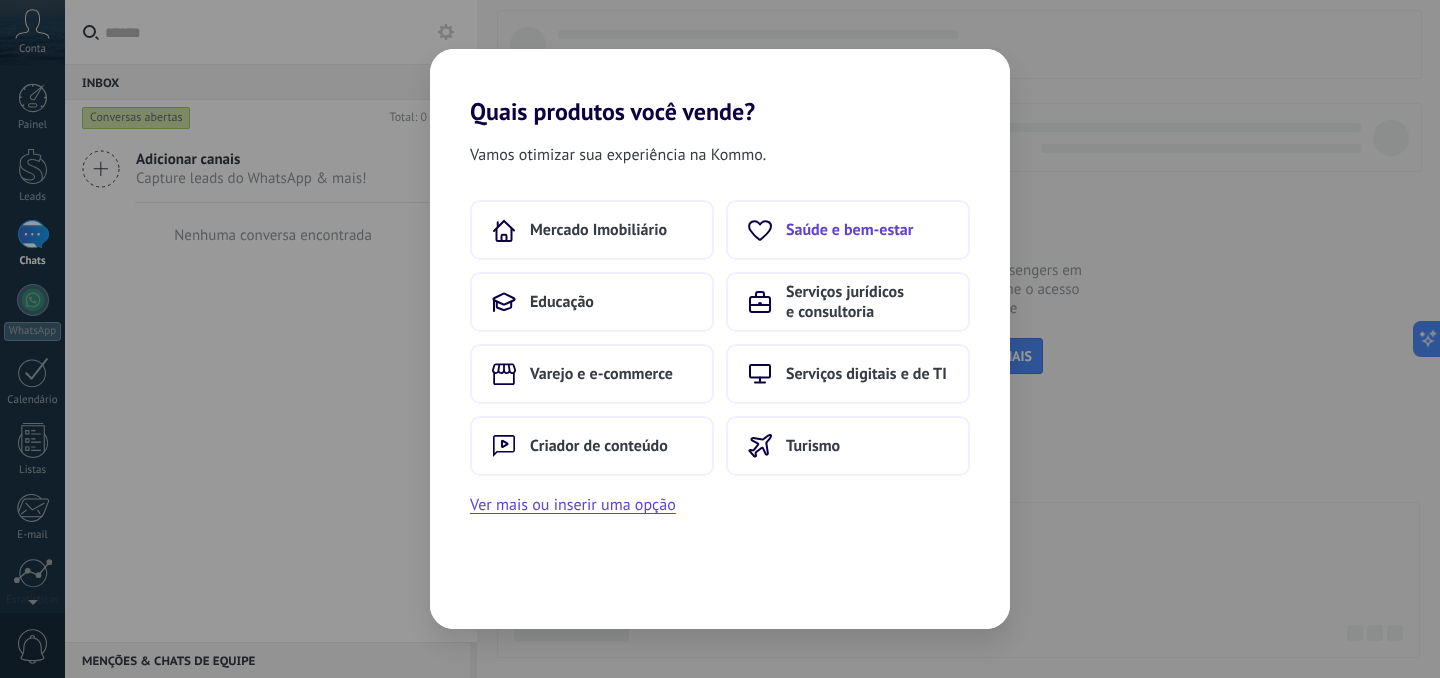 click on "Saúde e bem-estar" at bounding box center (849, 230) 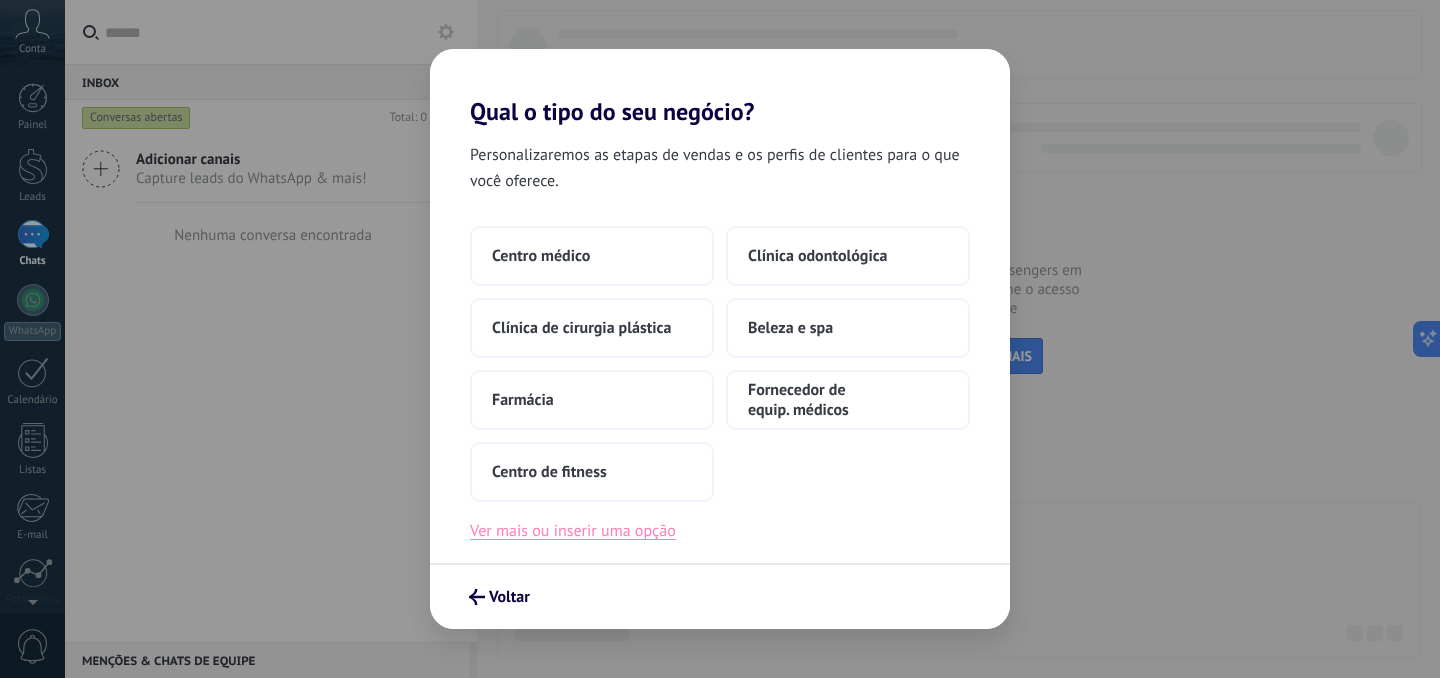 click on "Ver mais ou inserir uma opção" at bounding box center [573, 531] 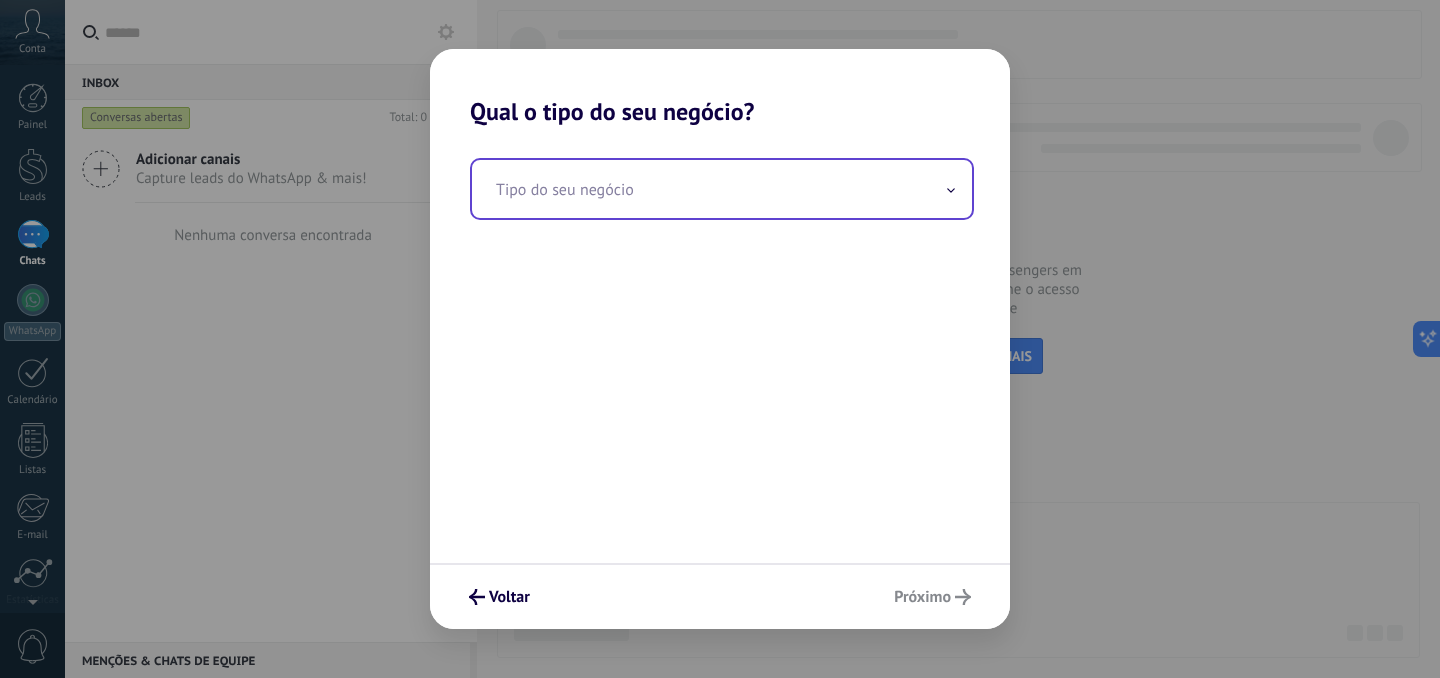 click at bounding box center (722, 189) 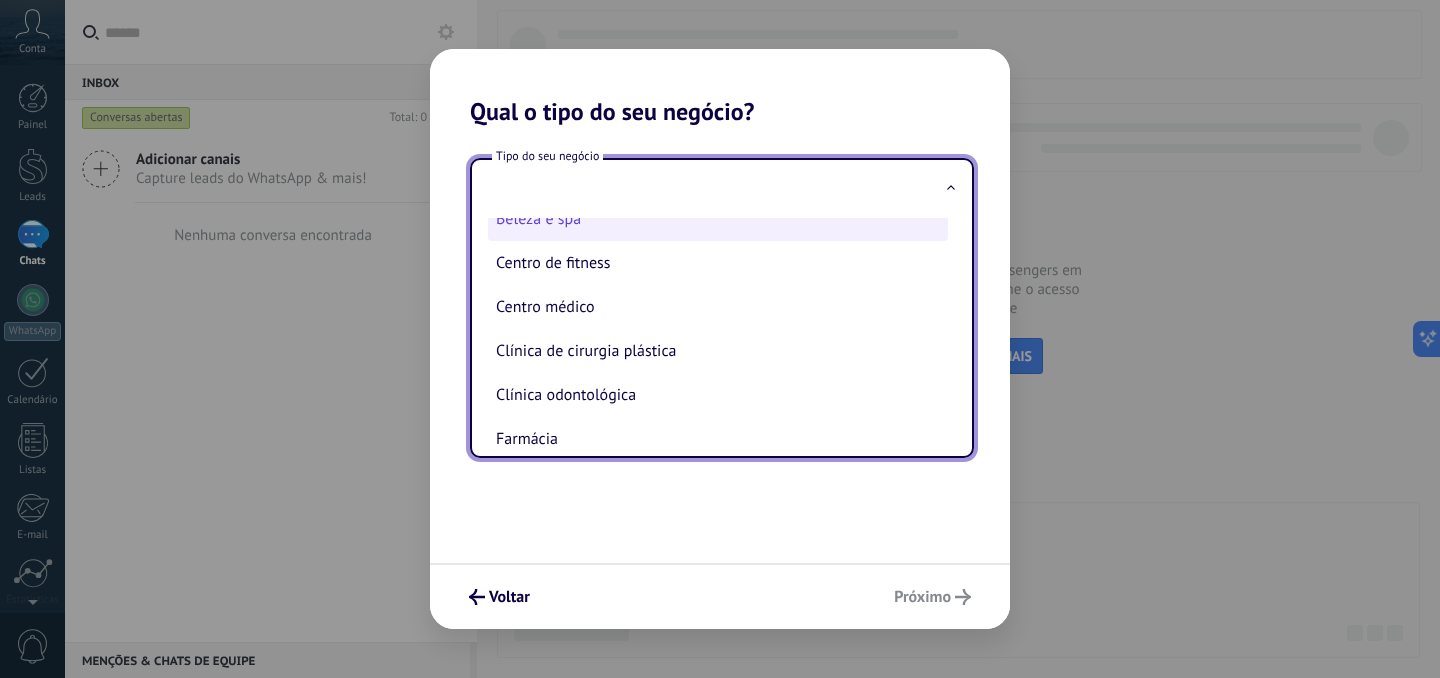 scroll, scrollTop: 0, scrollLeft: 0, axis: both 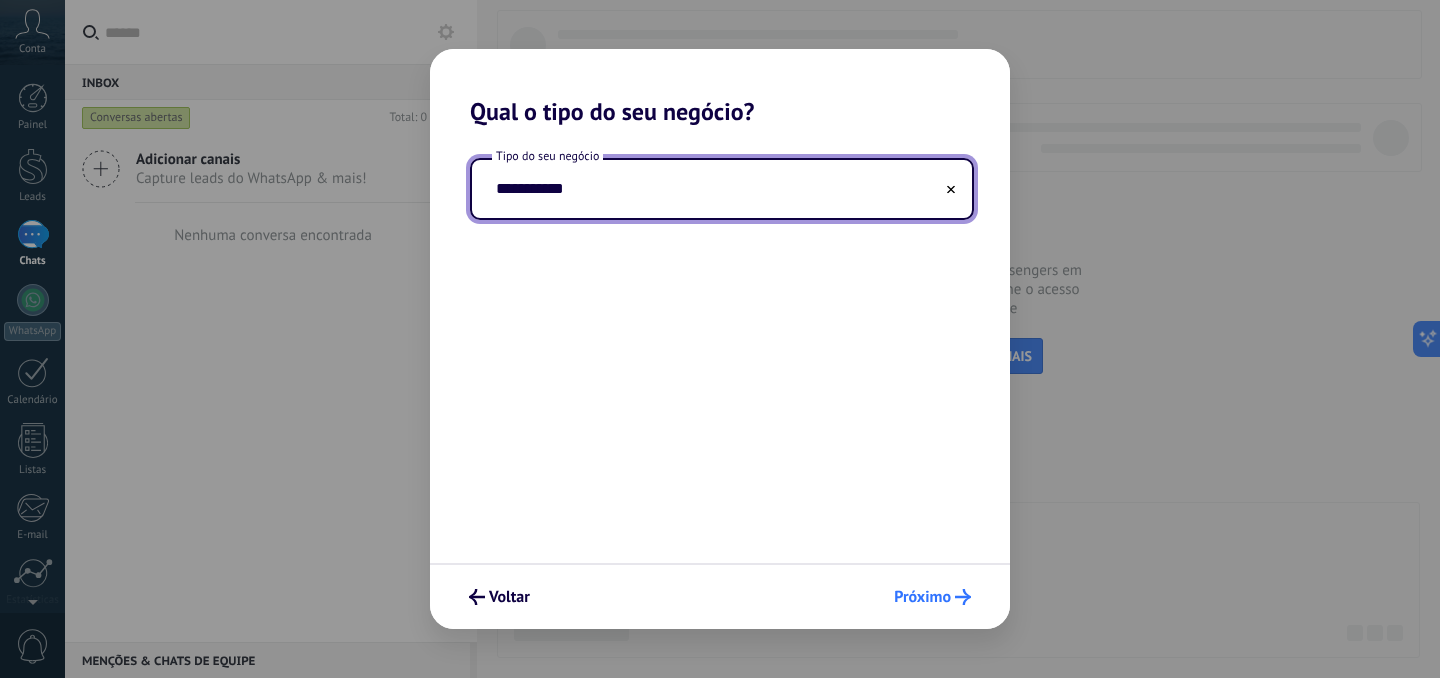 type on "**********" 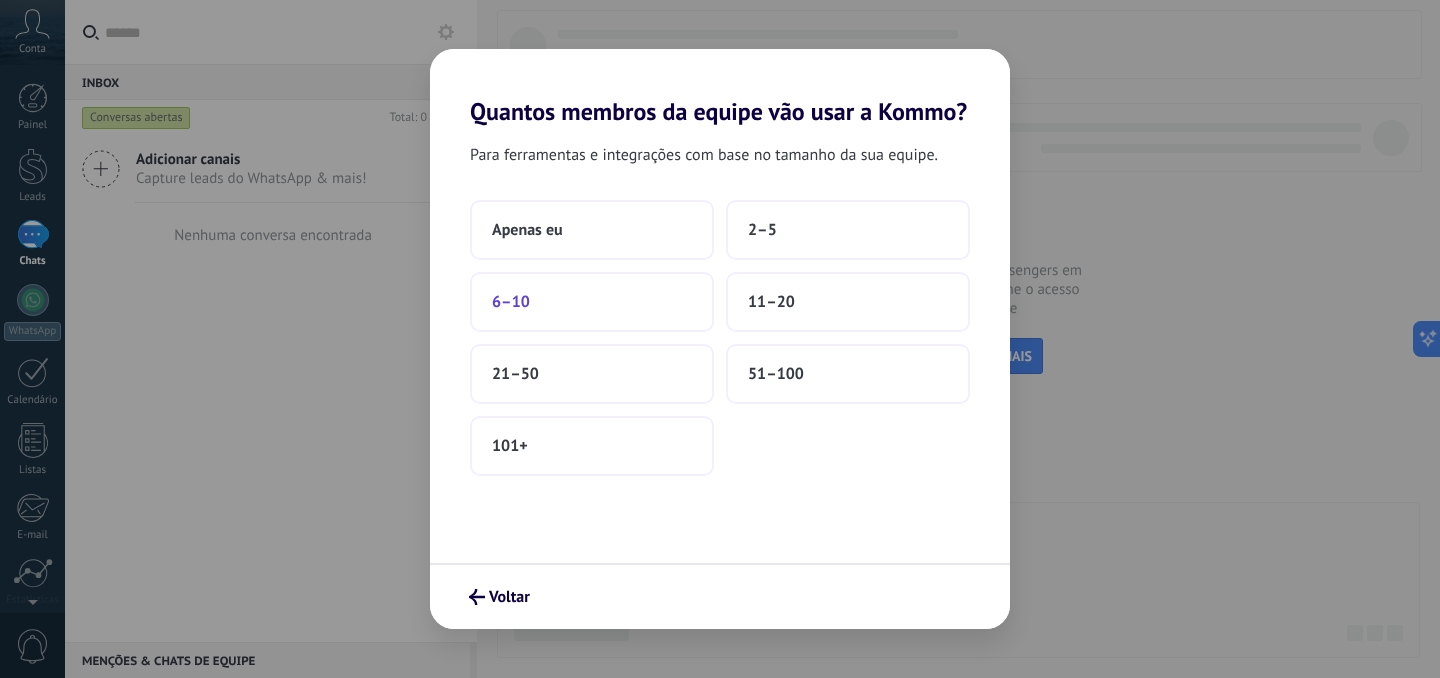 click on "6–10" at bounding box center (592, 302) 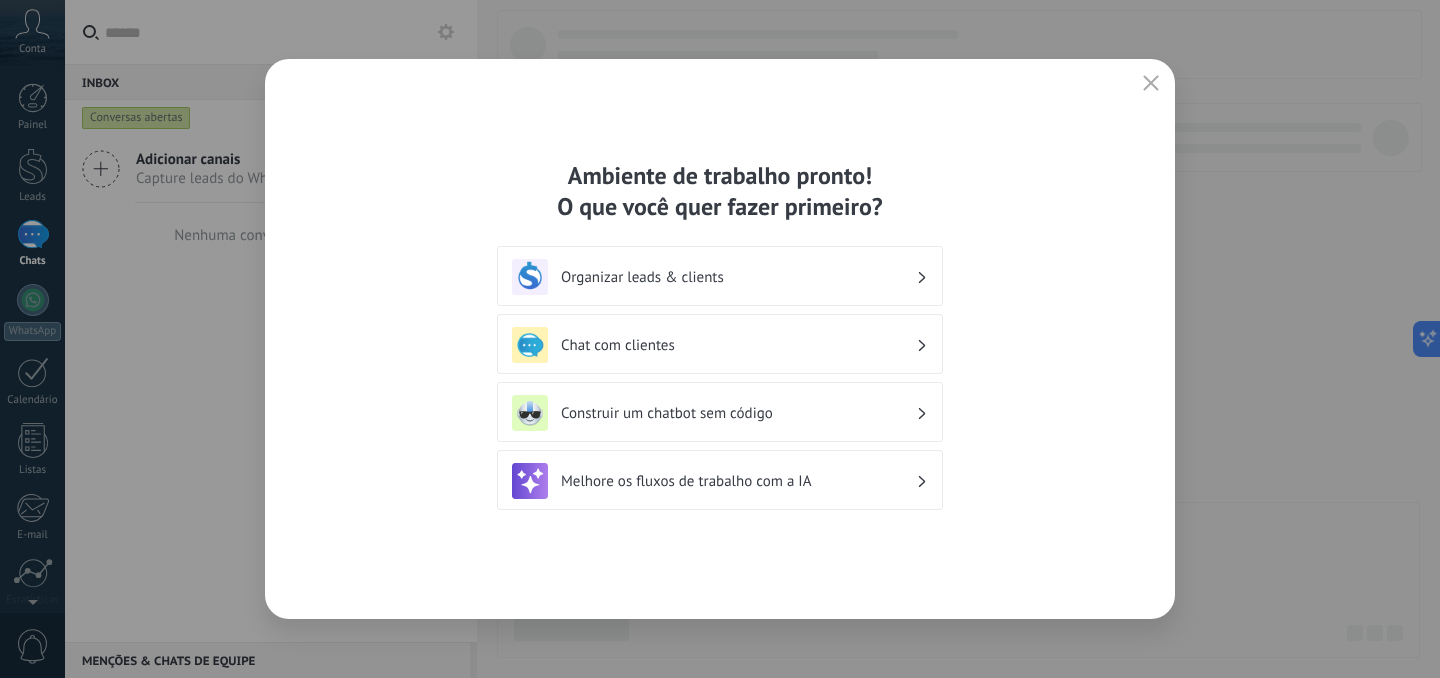 click 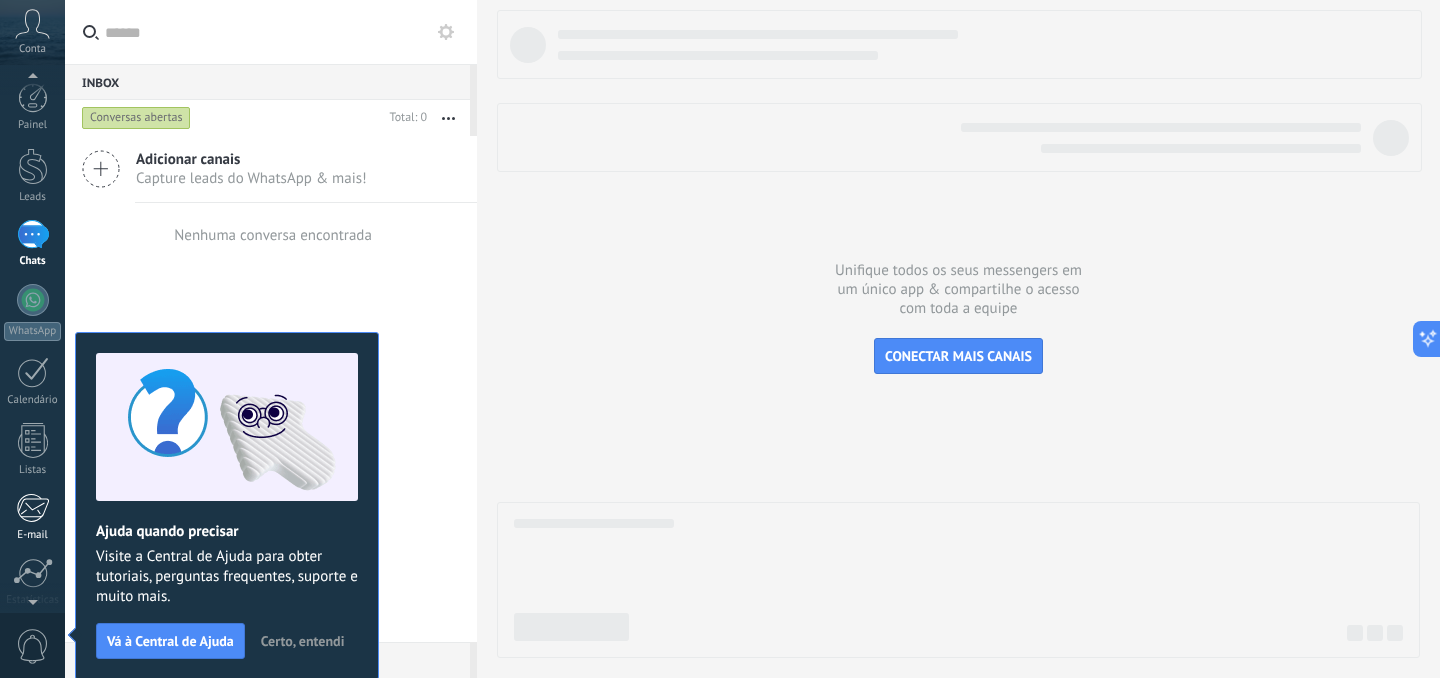 scroll, scrollTop: 154, scrollLeft: 0, axis: vertical 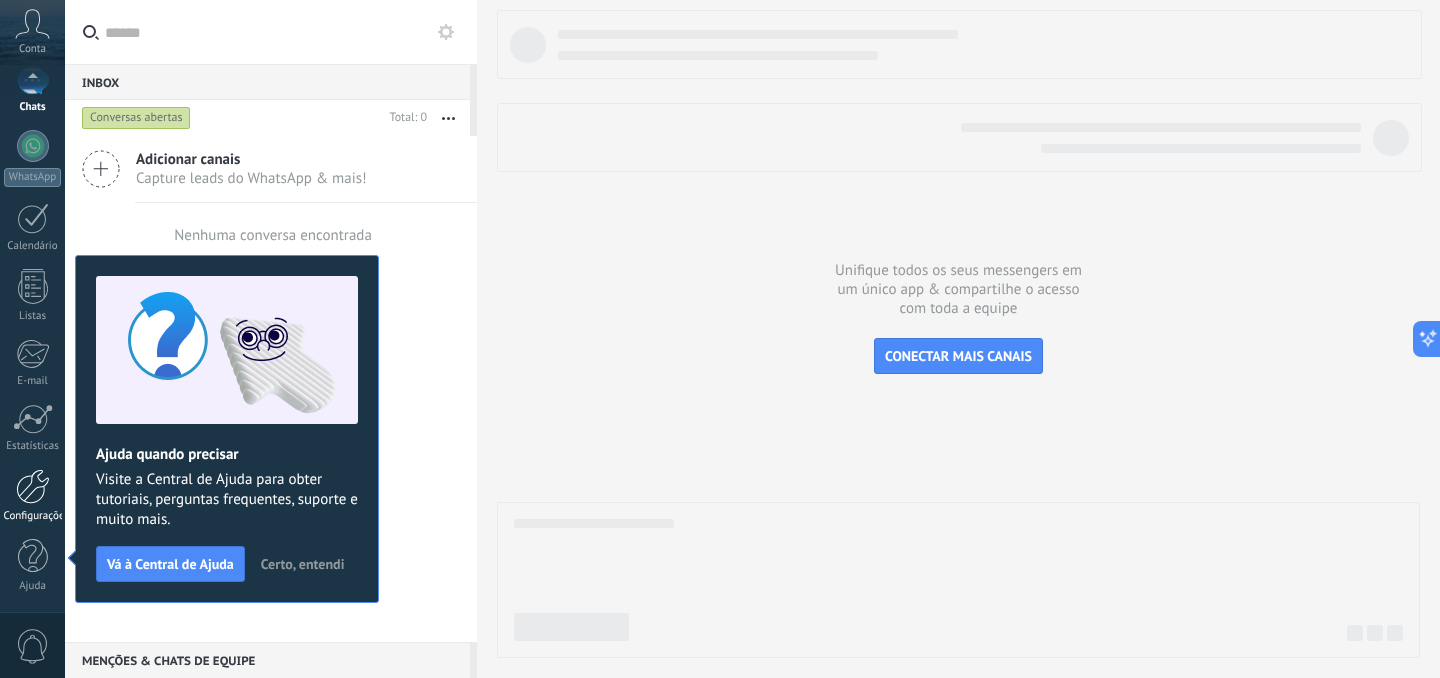 click on "Configurações" at bounding box center [32, 496] 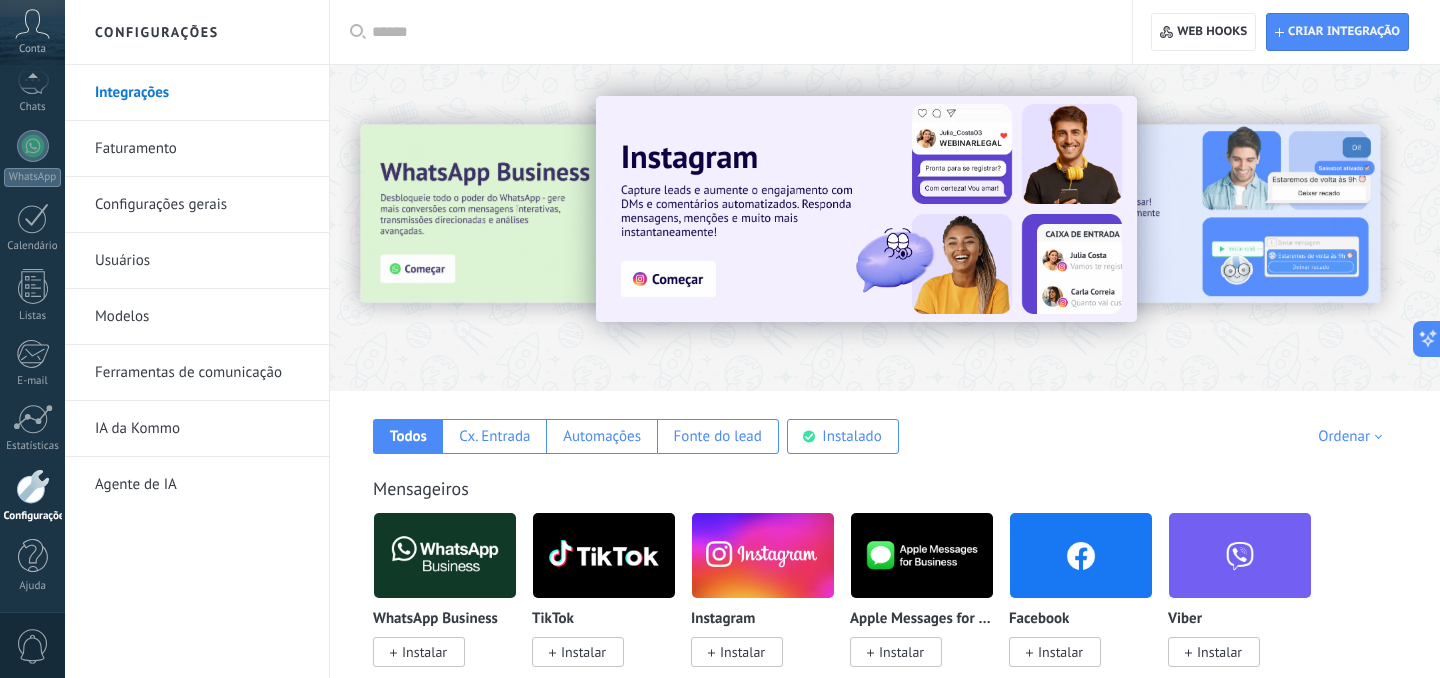 click on "Ferramentas de comunicação" at bounding box center [202, 373] 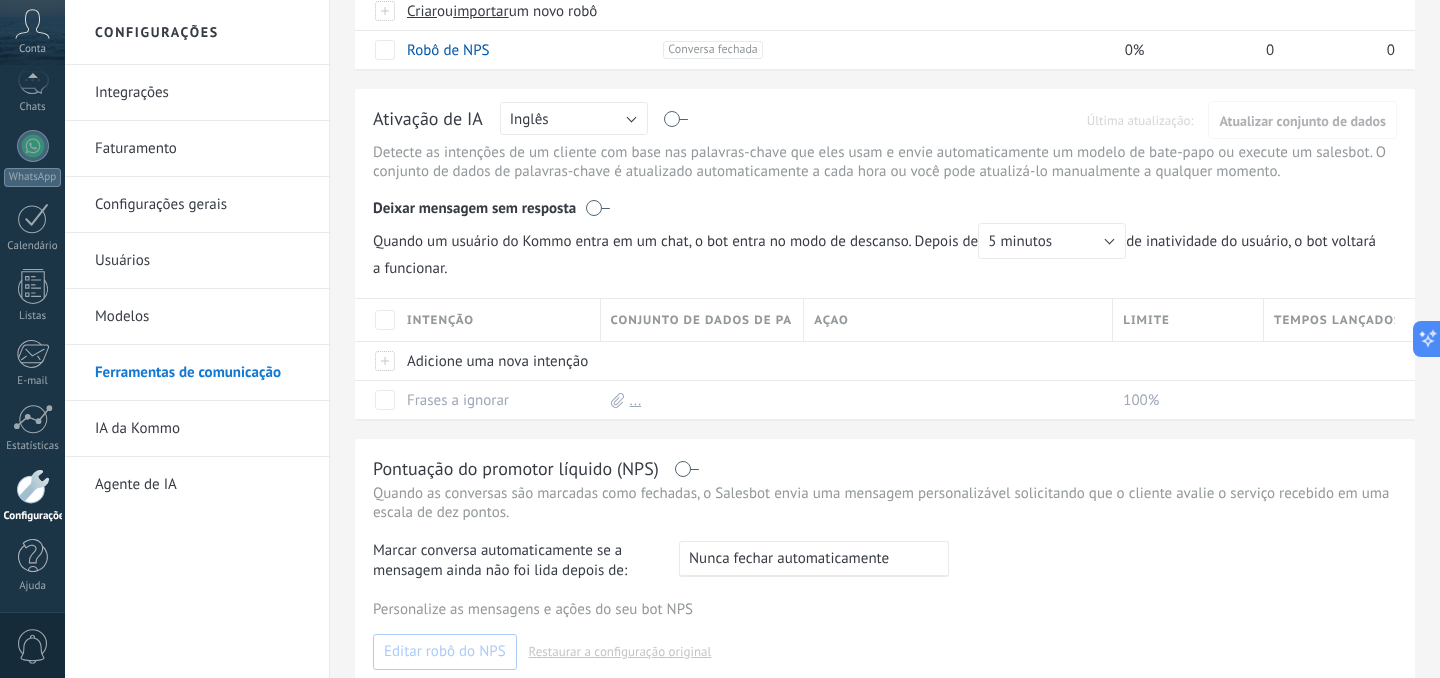 click on "Agente de IA" at bounding box center (202, 485) 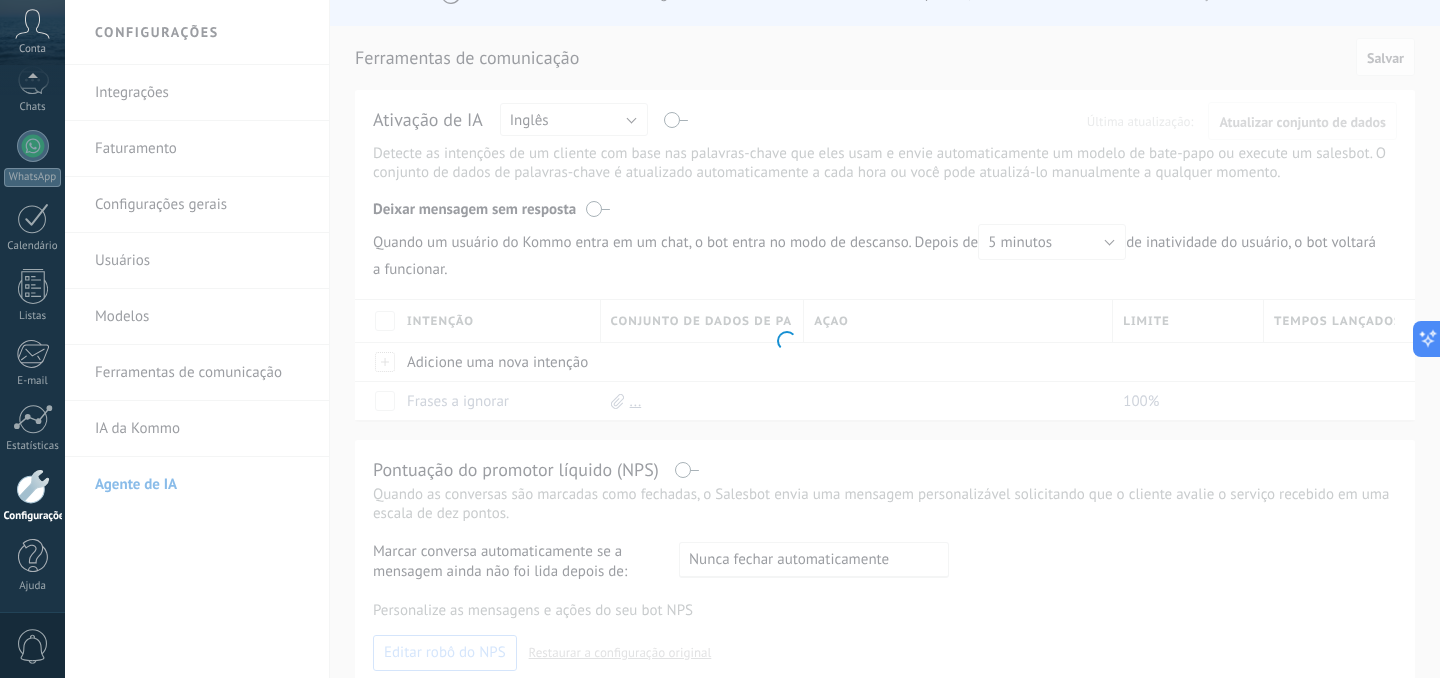 scroll, scrollTop: 0, scrollLeft: 0, axis: both 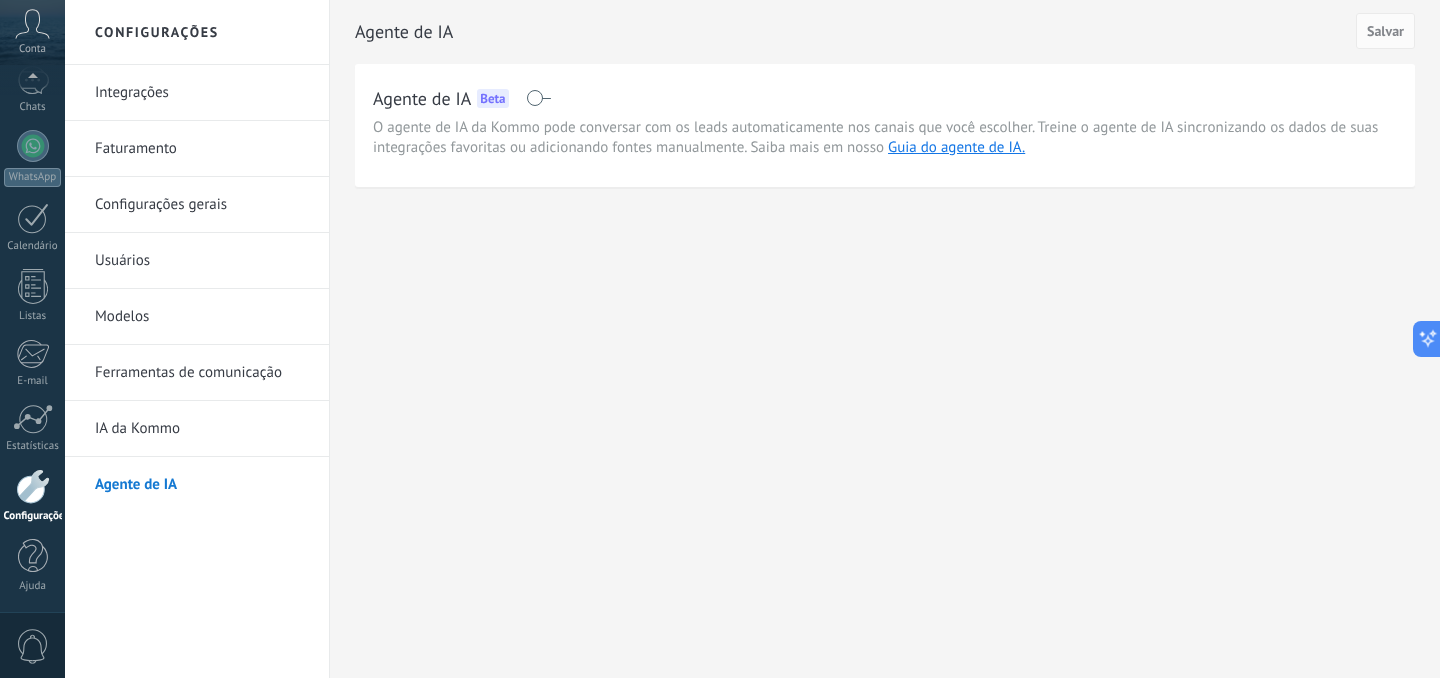 click on "IA da Kommo" at bounding box center [202, 429] 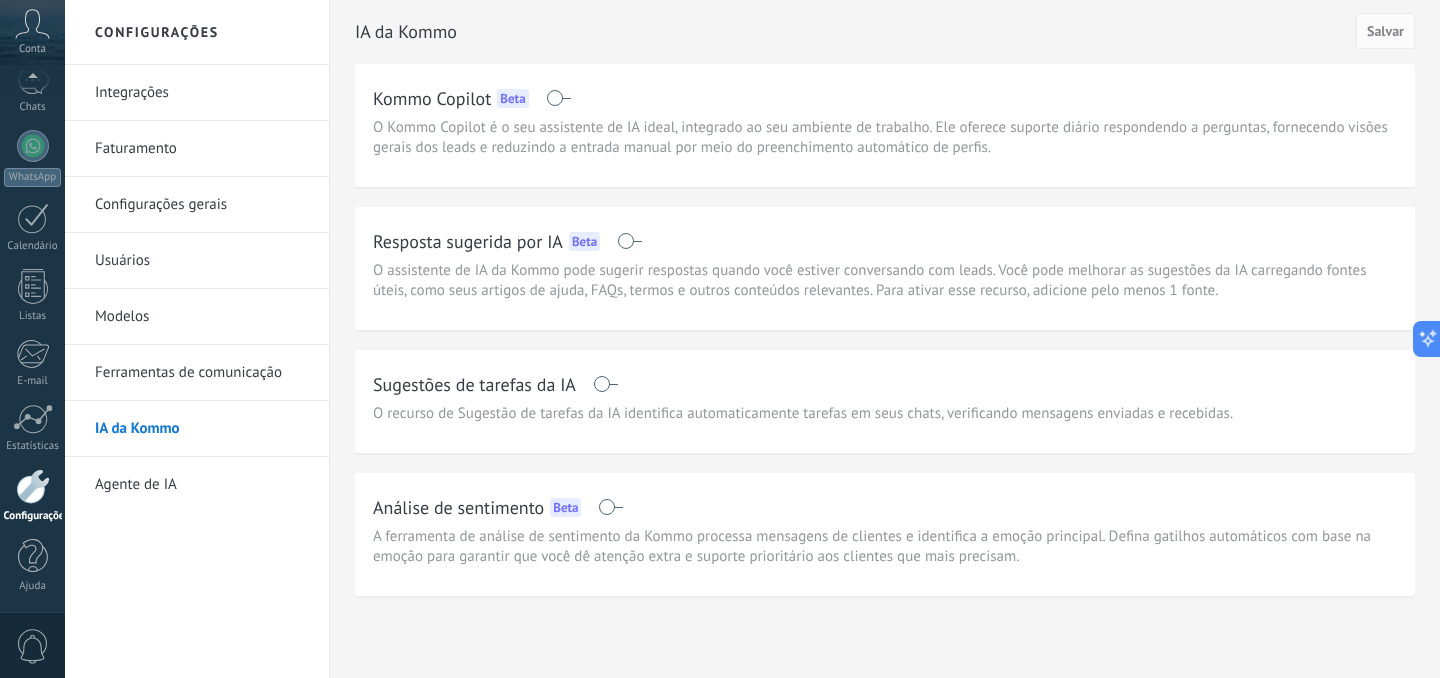 scroll, scrollTop: 3, scrollLeft: 0, axis: vertical 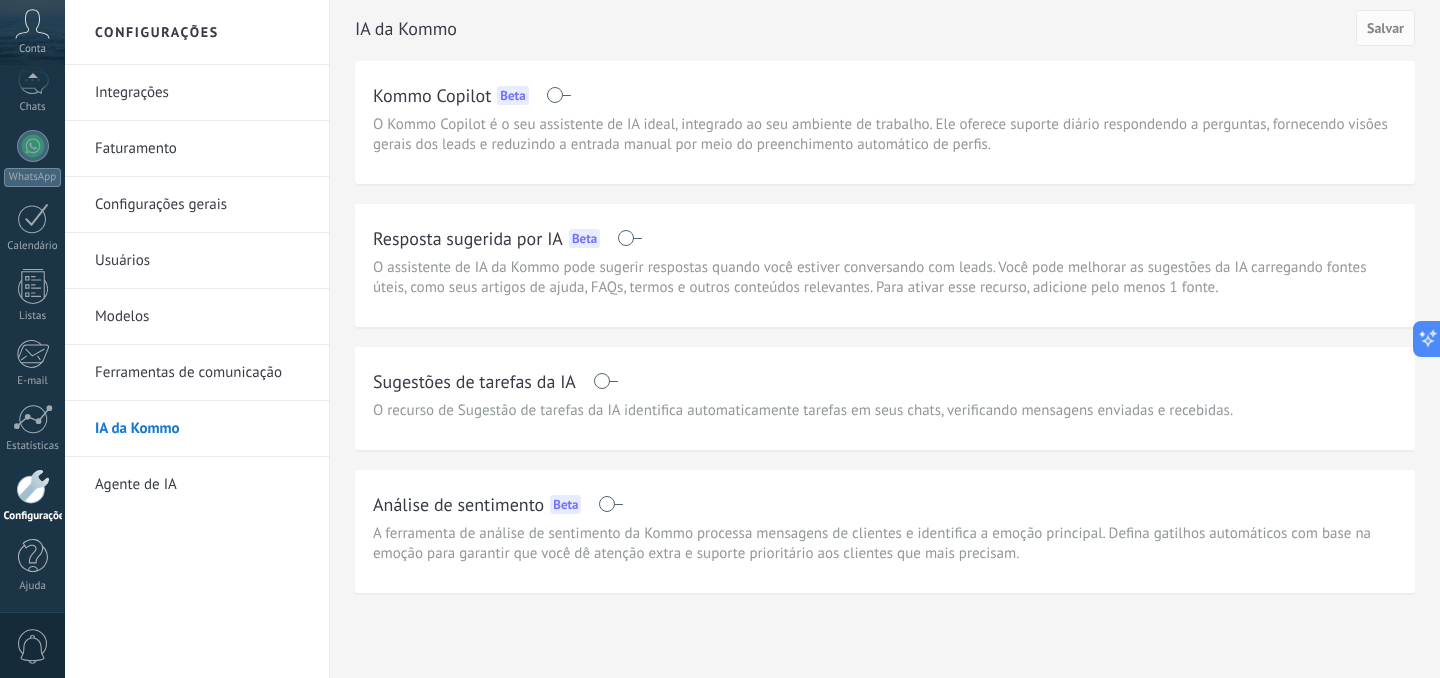 click on "Kommo Copilot Beta" at bounding box center [885, 95] 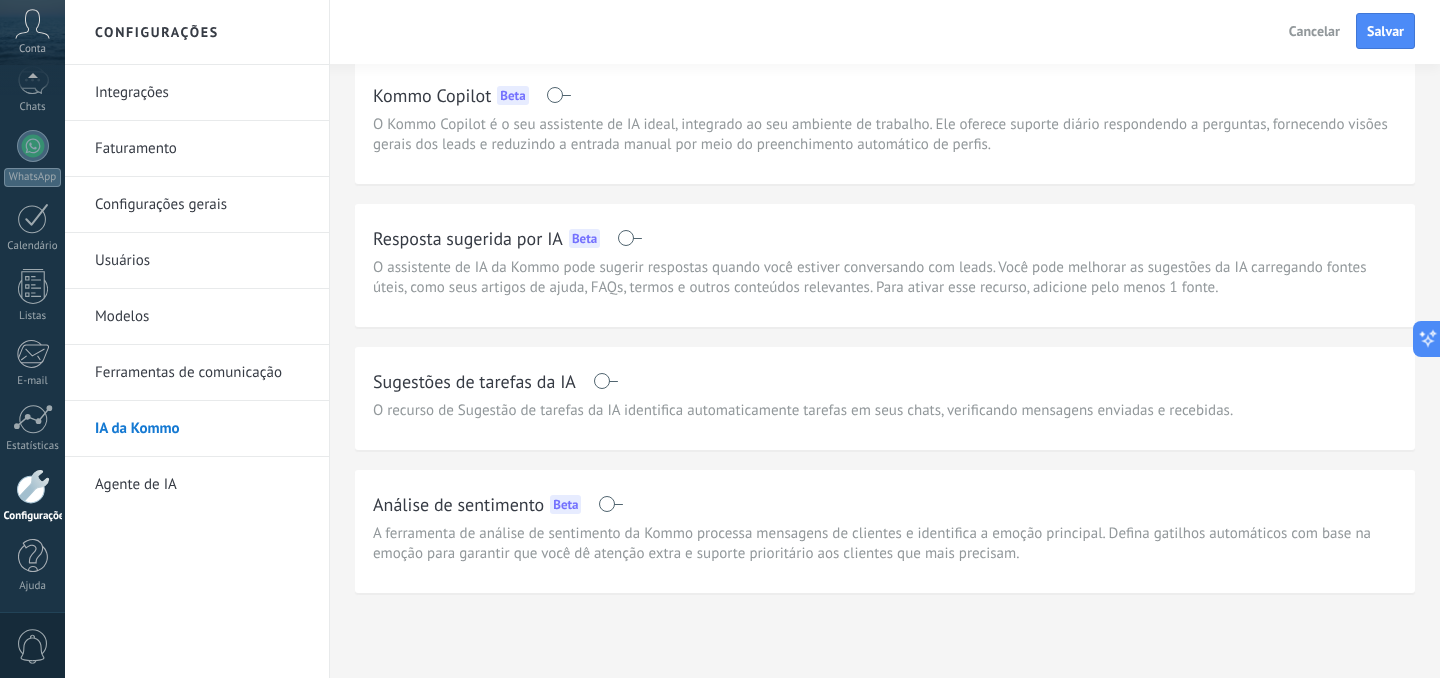 click at bounding box center [610, 504] 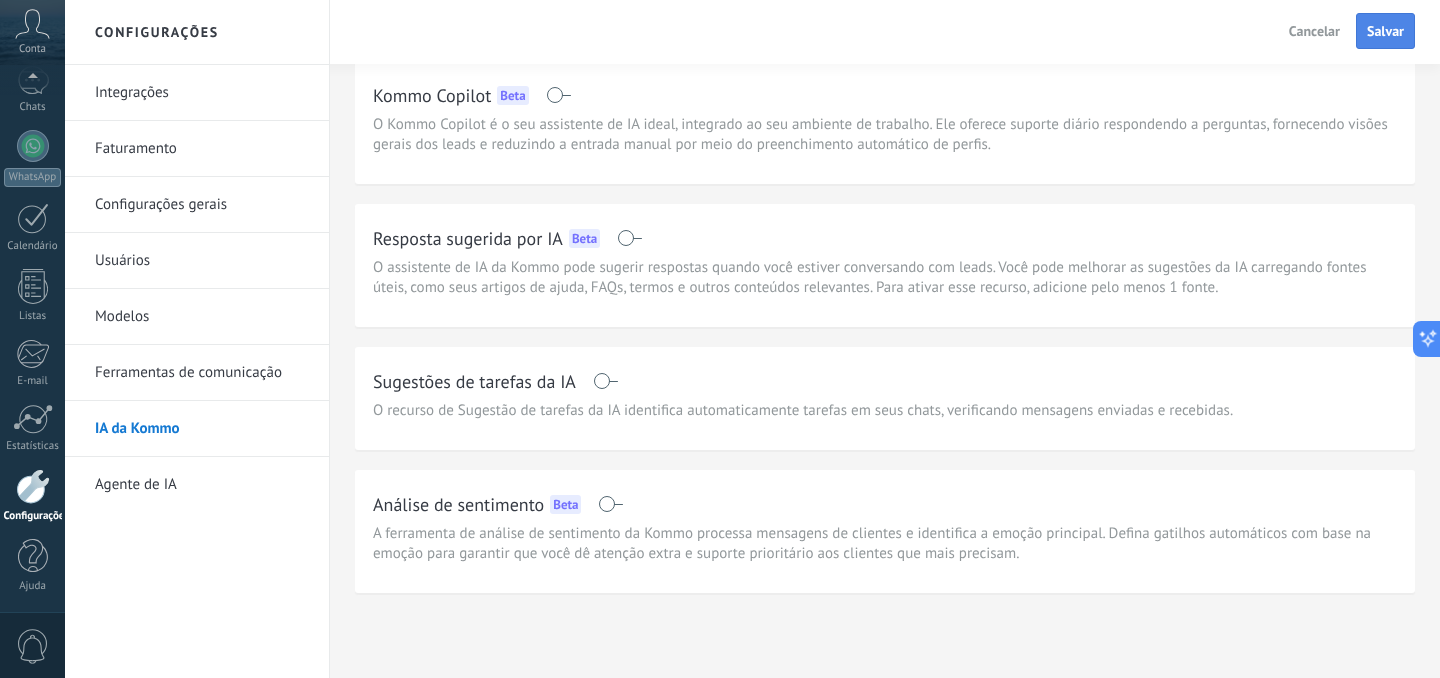 click on "Salvar" at bounding box center [1385, 31] 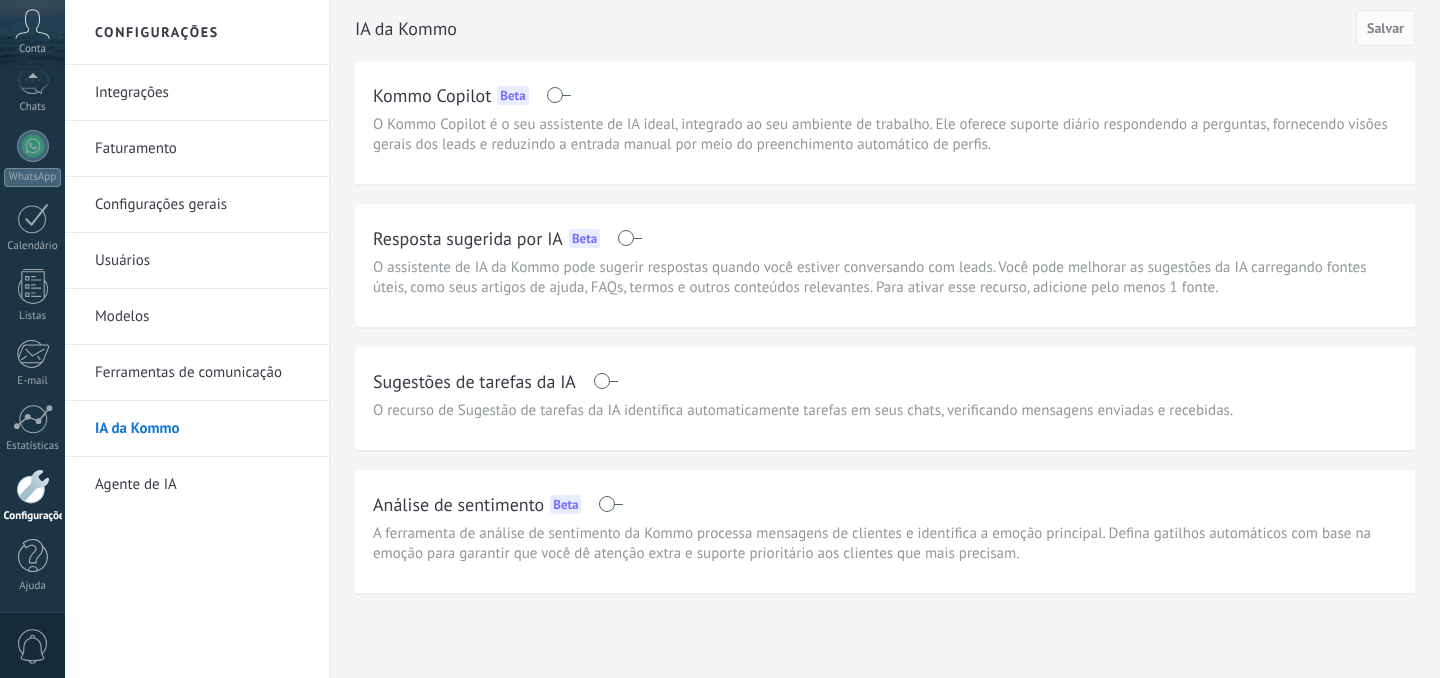 click on "Configurações gerais" at bounding box center [202, 205] 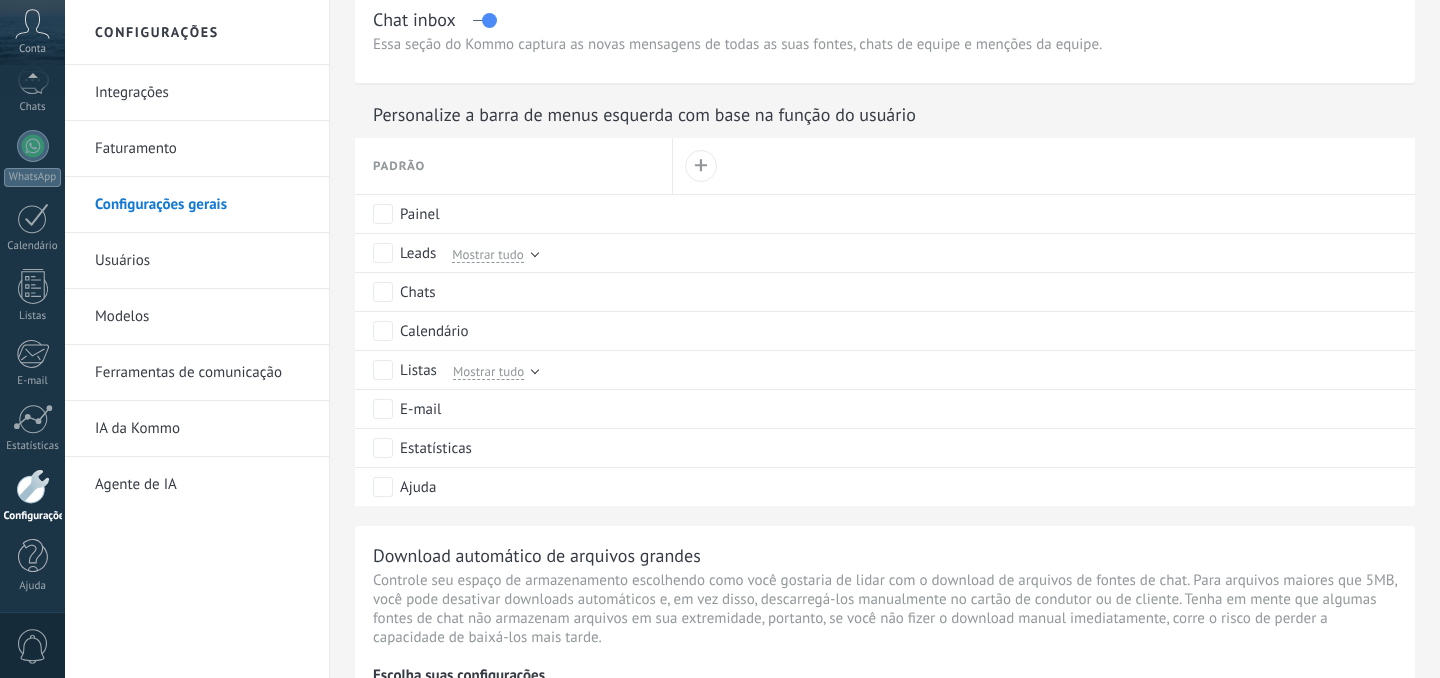 scroll, scrollTop: 906, scrollLeft: 0, axis: vertical 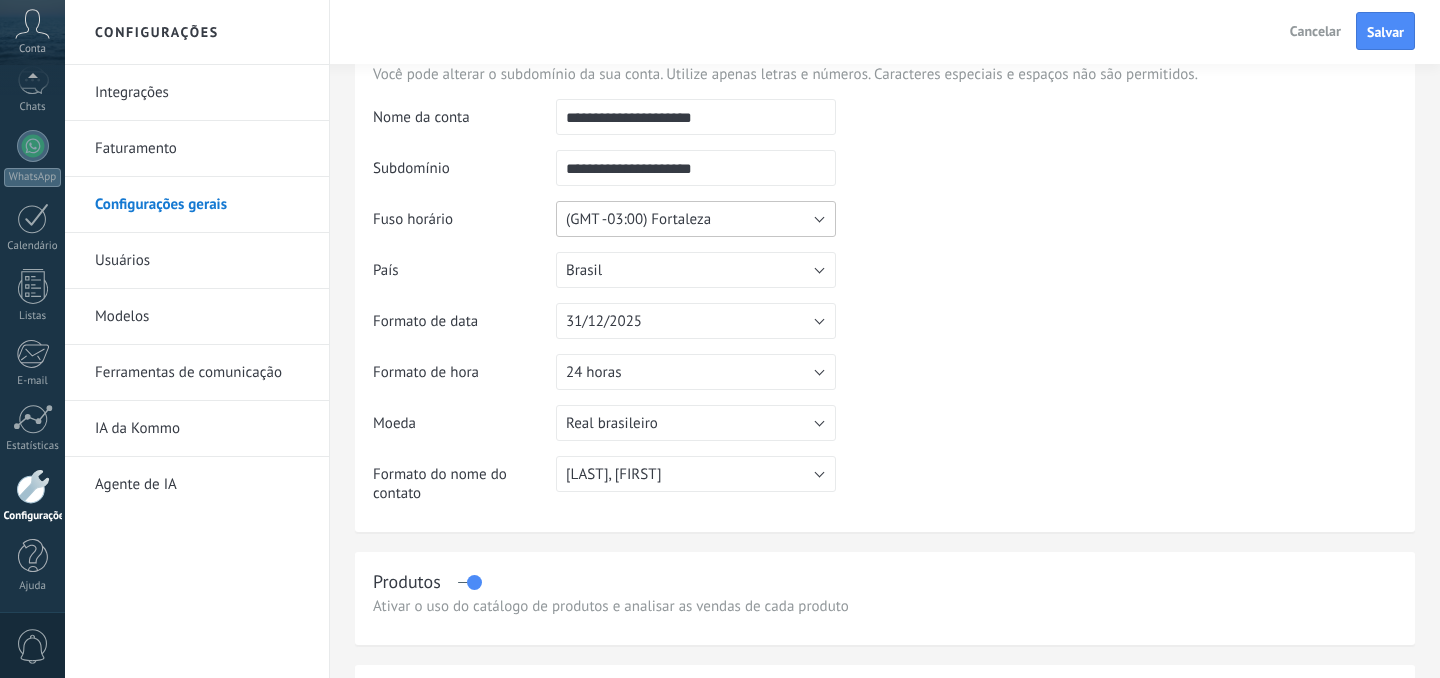 click on "(GMT -03:00) Fortaleza" at bounding box center (638, 219) 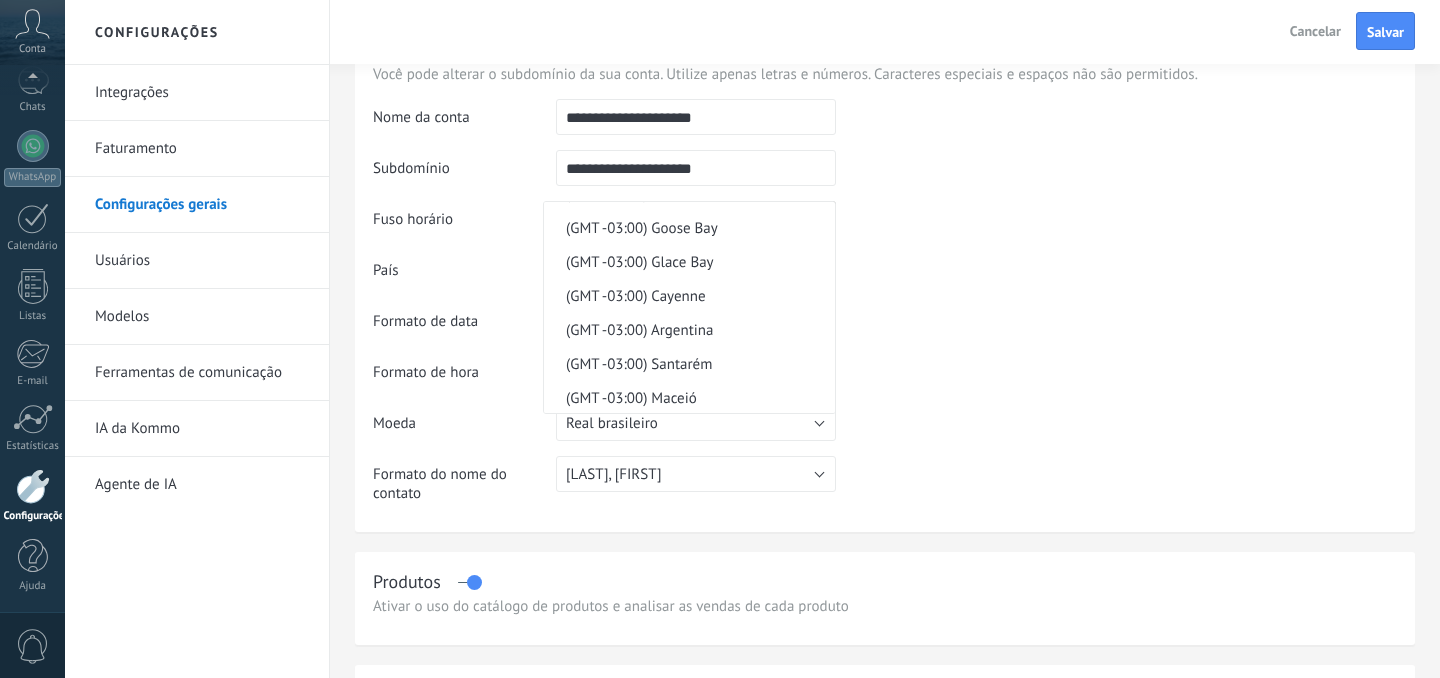 scroll, scrollTop: 9962, scrollLeft: 0, axis: vertical 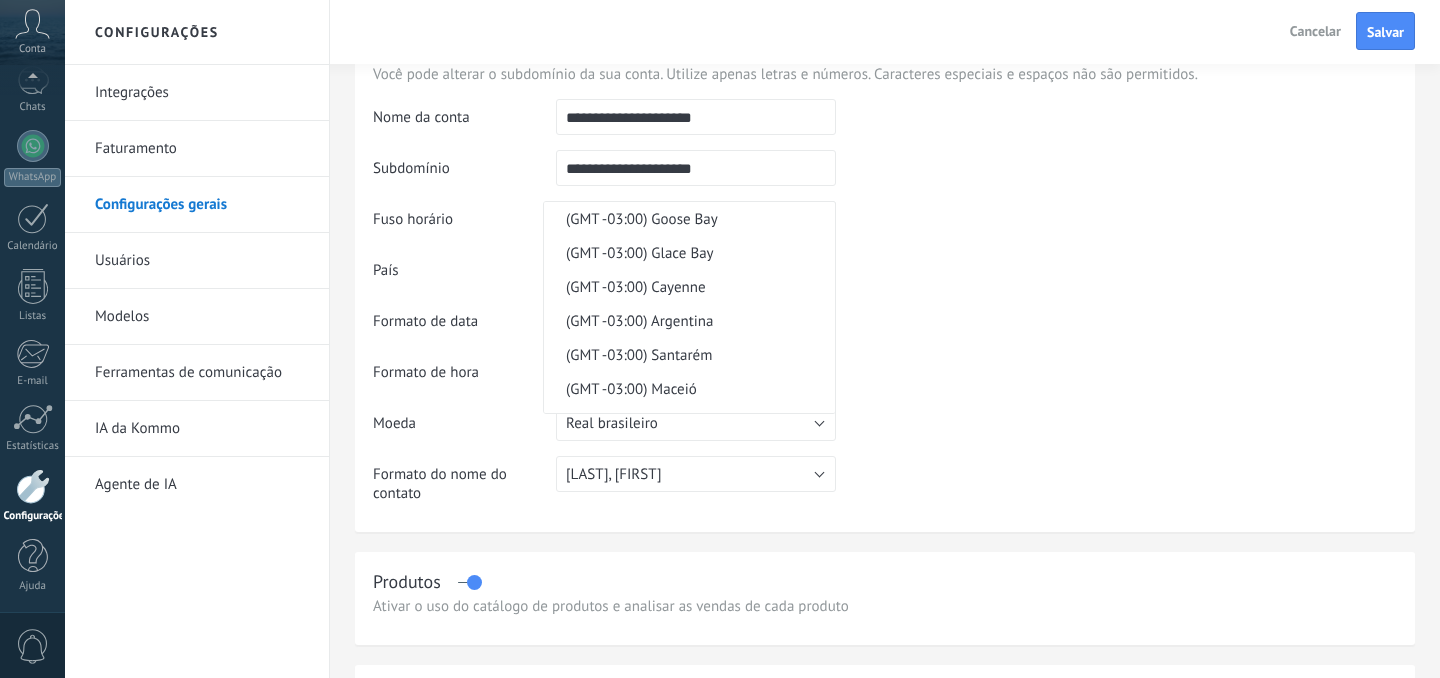 click on "(GMT -03:00) São Paulo" at bounding box center (686, 185) 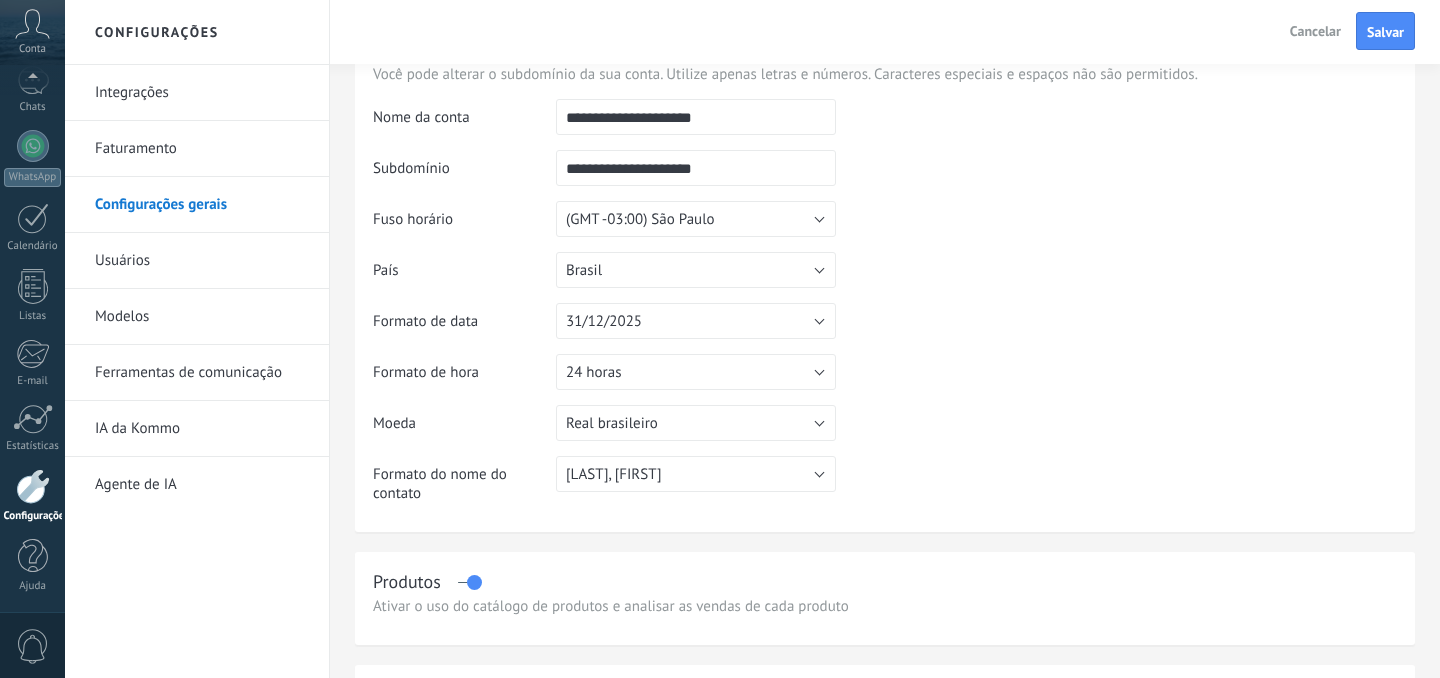 click on "**********" at bounding box center (885, 308) 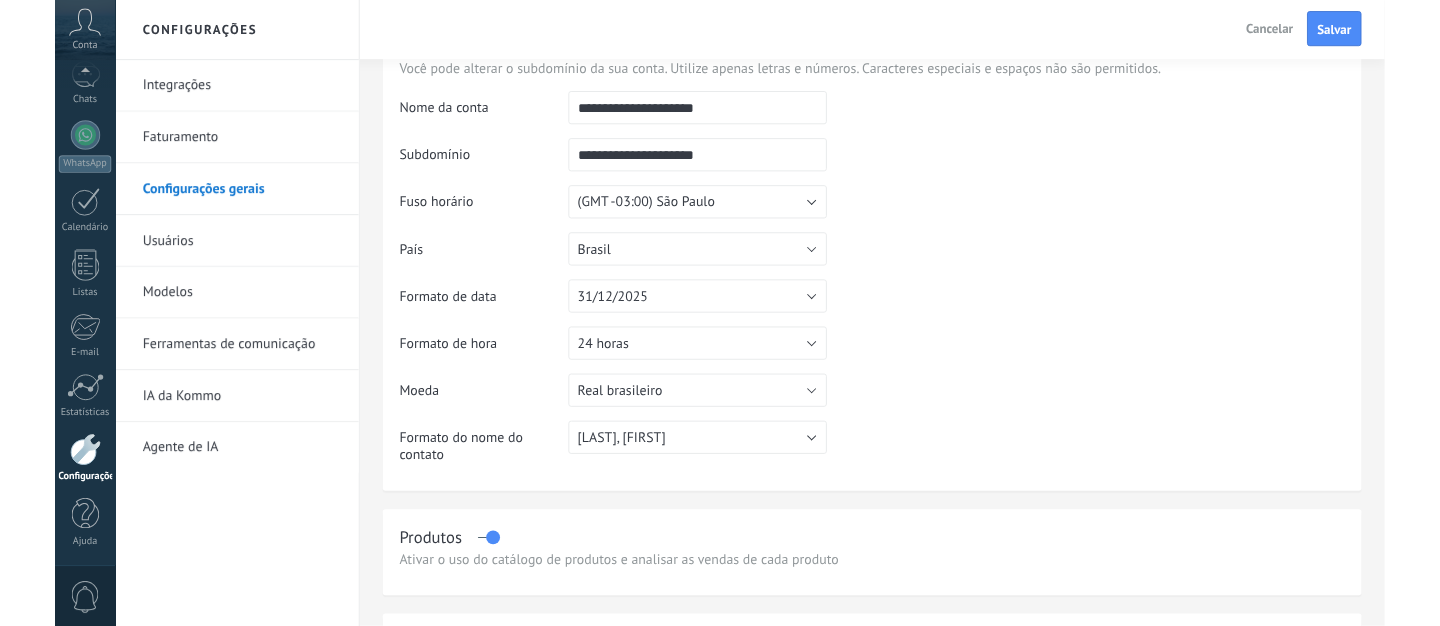 scroll, scrollTop: 0, scrollLeft: 0, axis: both 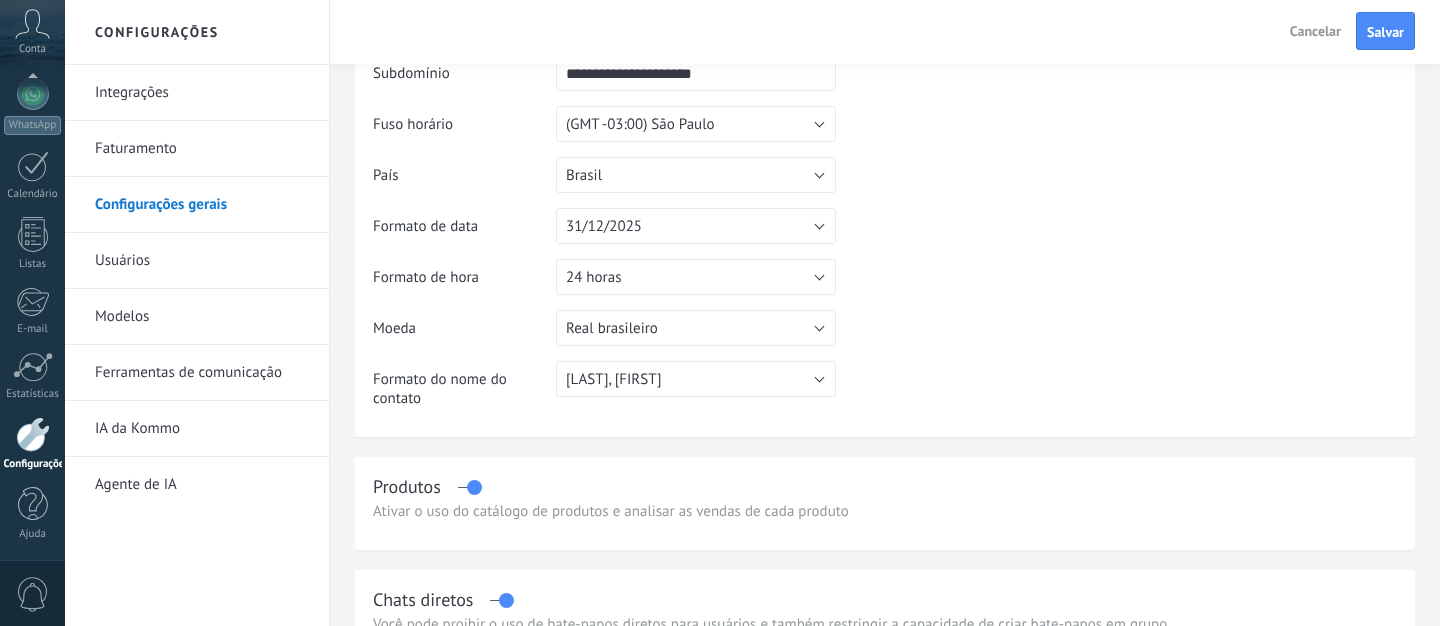 click on "Ferramentas de comunicação" at bounding box center [202, 373] 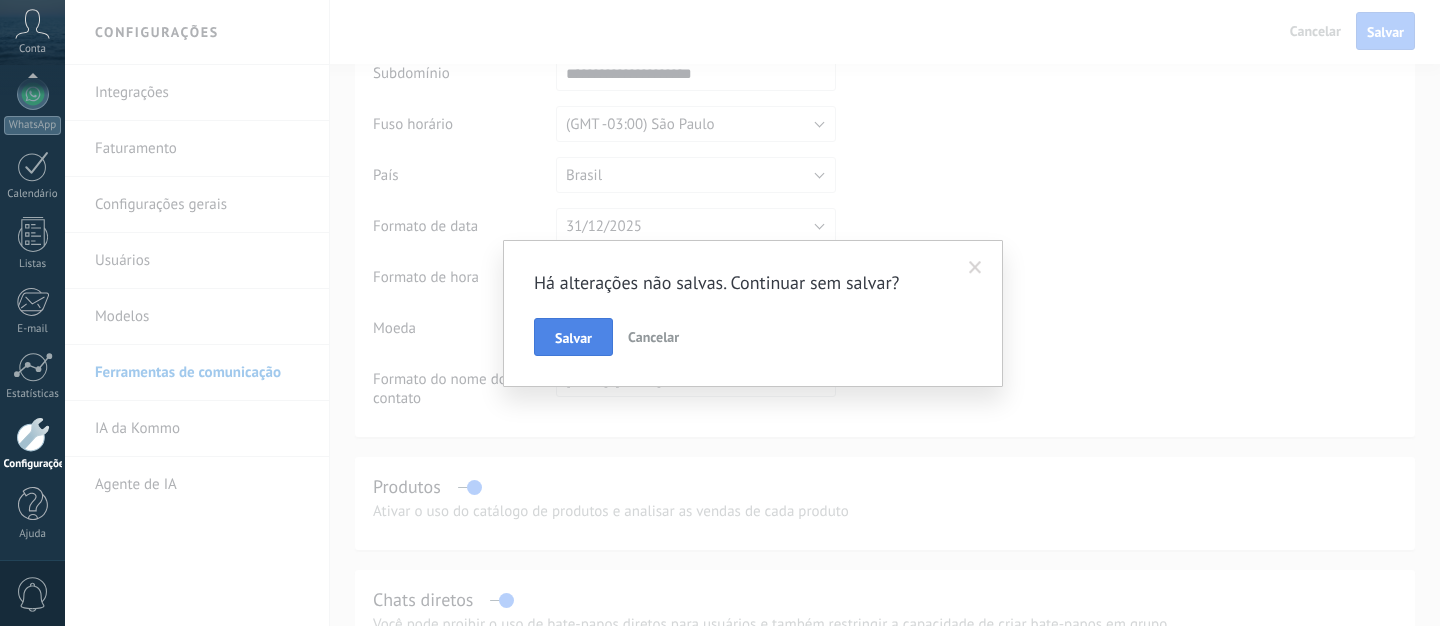 click on "Salvar" at bounding box center [573, 338] 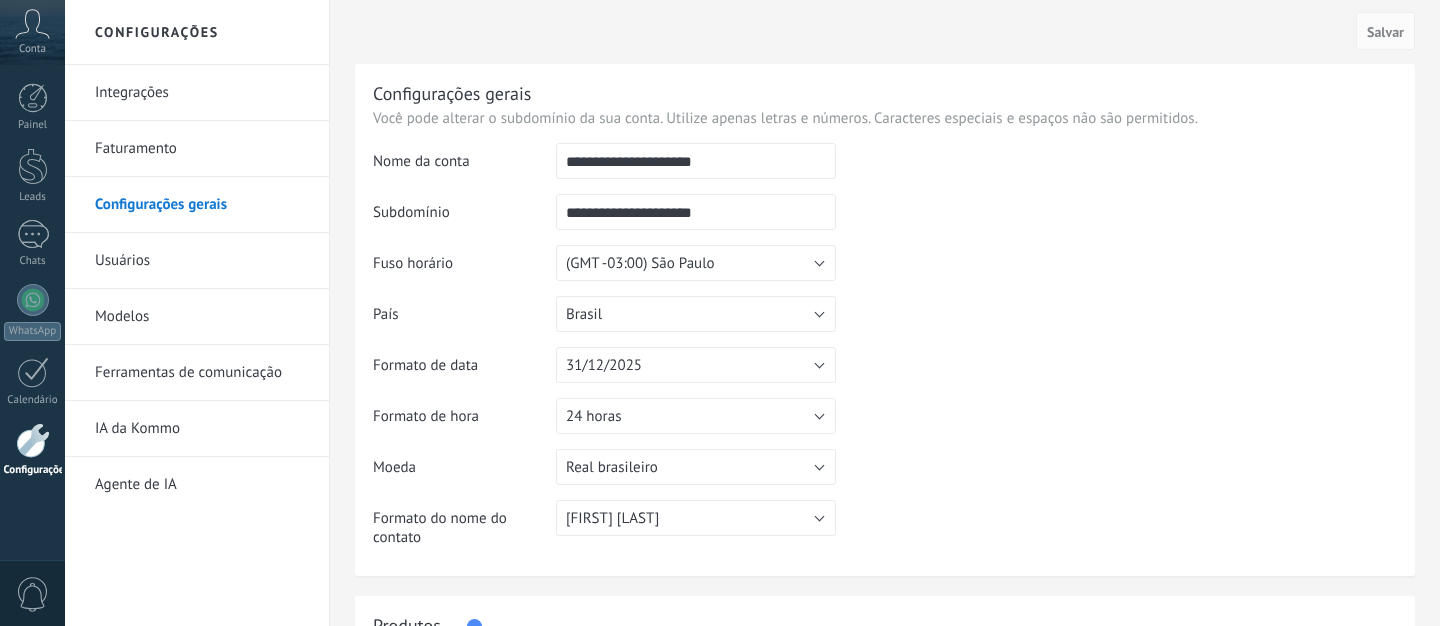 scroll, scrollTop: 0, scrollLeft: 0, axis: both 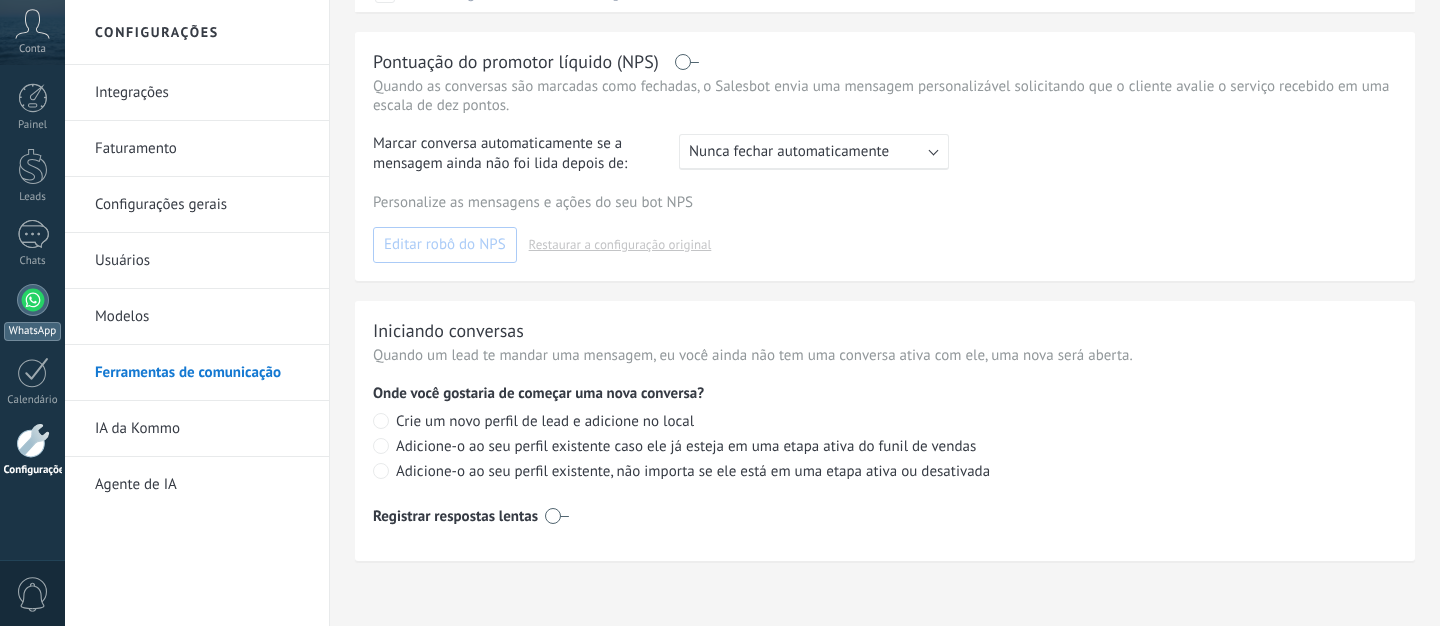 click at bounding box center [33, 300] 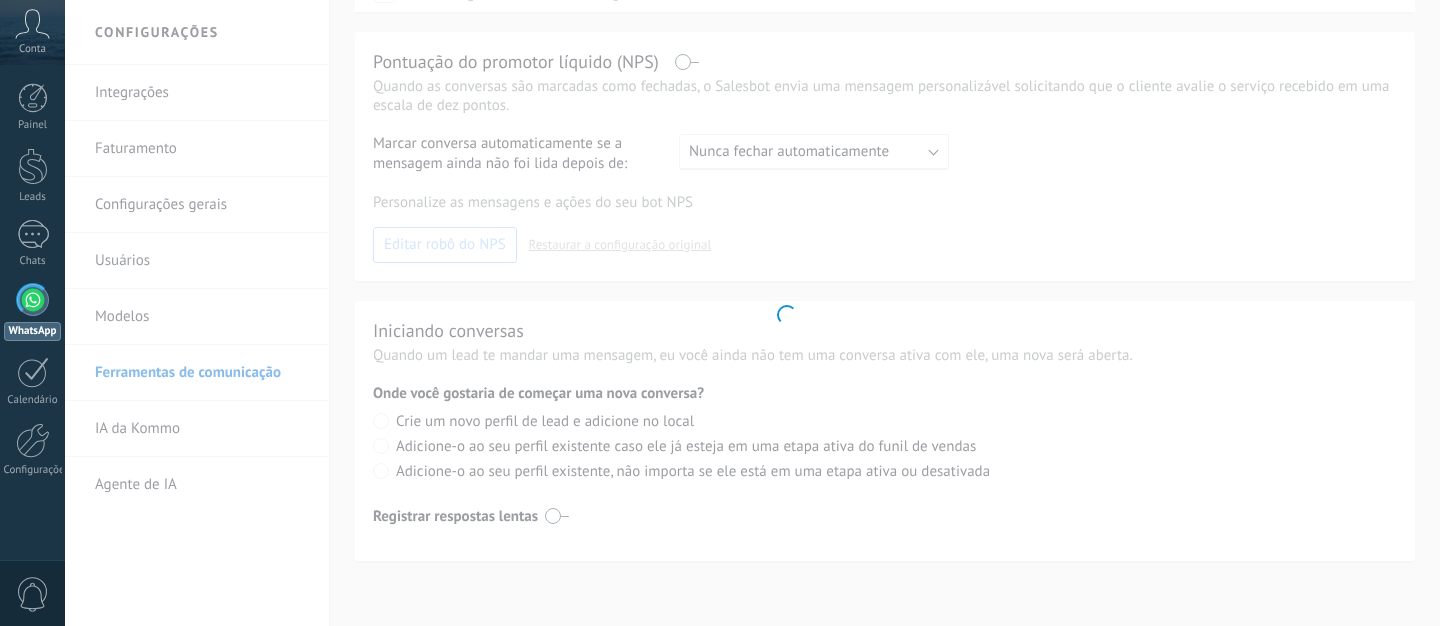 scroll, scrollTop: 0, scrollLeft: 0, axis: both 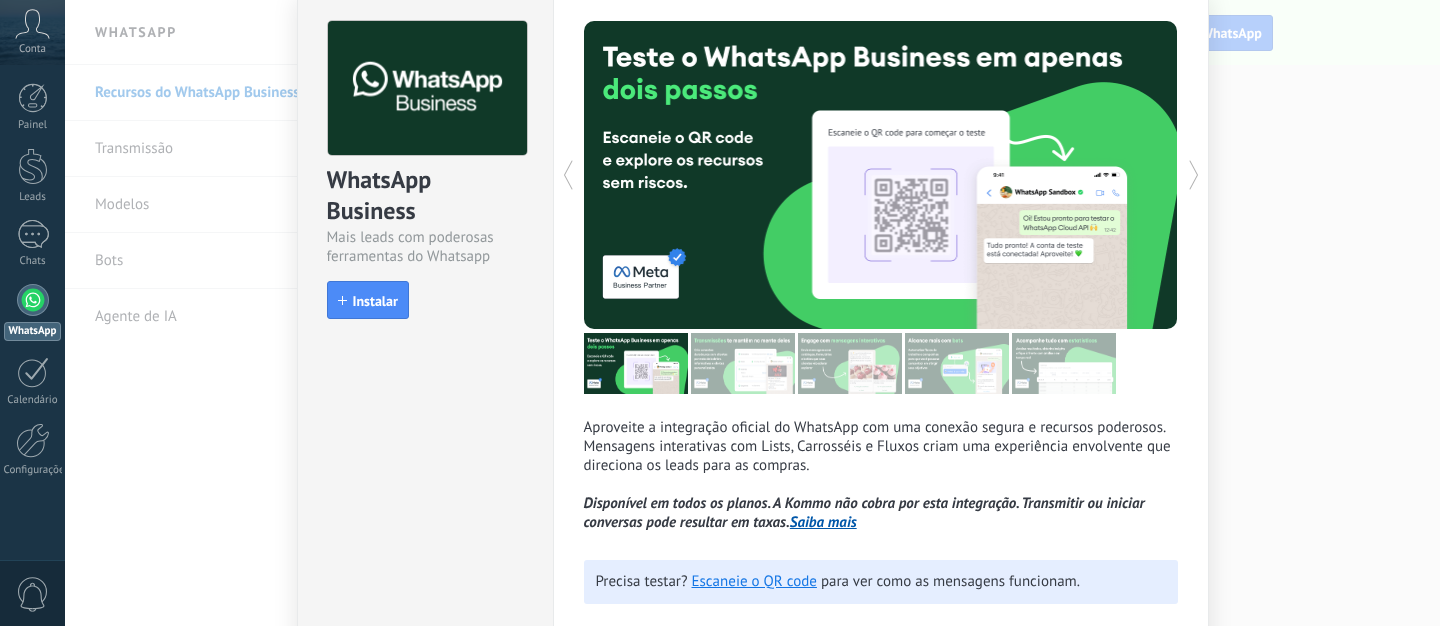 click on "WhatsApp Business Mais leads com poderosas ferramentas do Whatsapp install Instalar Aproveite a integração oficial do WhatsApp com uma conexão segura e recursos poderosos. Mensagens interativas com Lists, Carrosséis e Fluxos criam uma experiência envolvente que direciona os leads para as compras.    Disponível em todos os planos. A Kommo não cobra por esta integração. Transmitir ou iniciar conversas pode resultar em taxas.  Saiba mais Mais Precisa testar?   Escaneie o QR code   para ver como as mensagens funcionam." at bounding box center [752, 313] 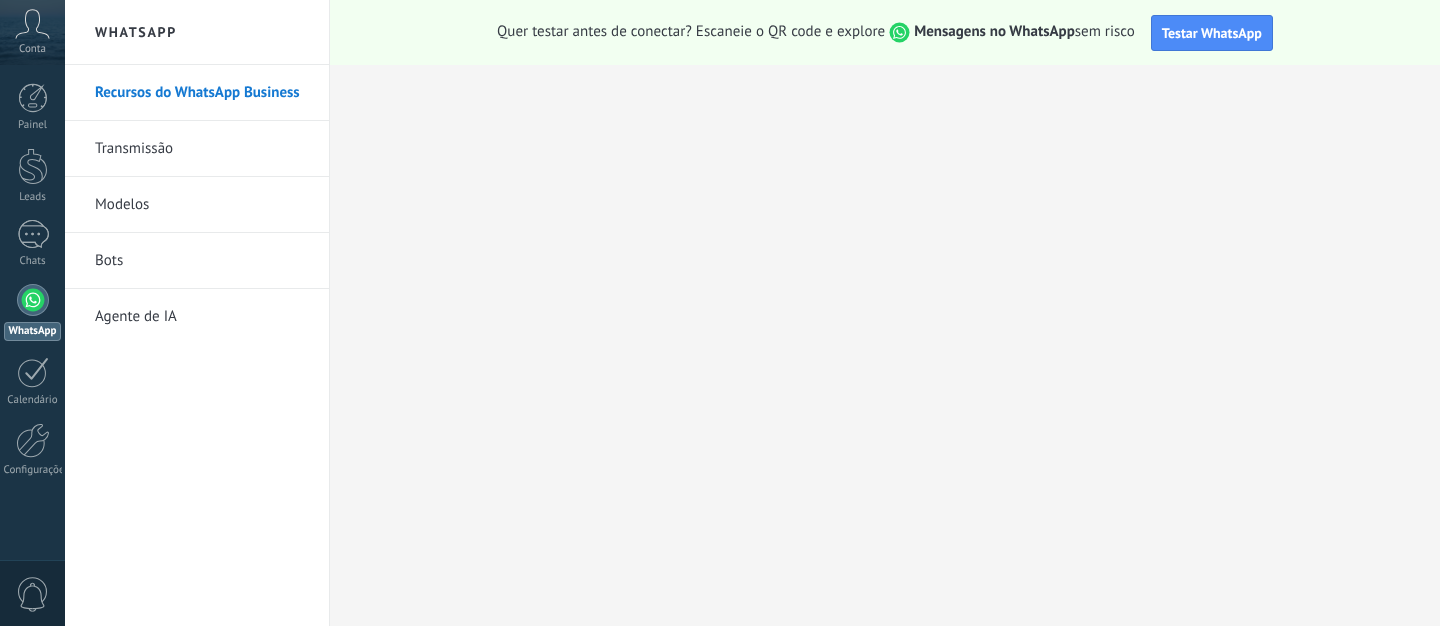 scroll, scrollTop: 0, scrollLeft: 0, axis: both 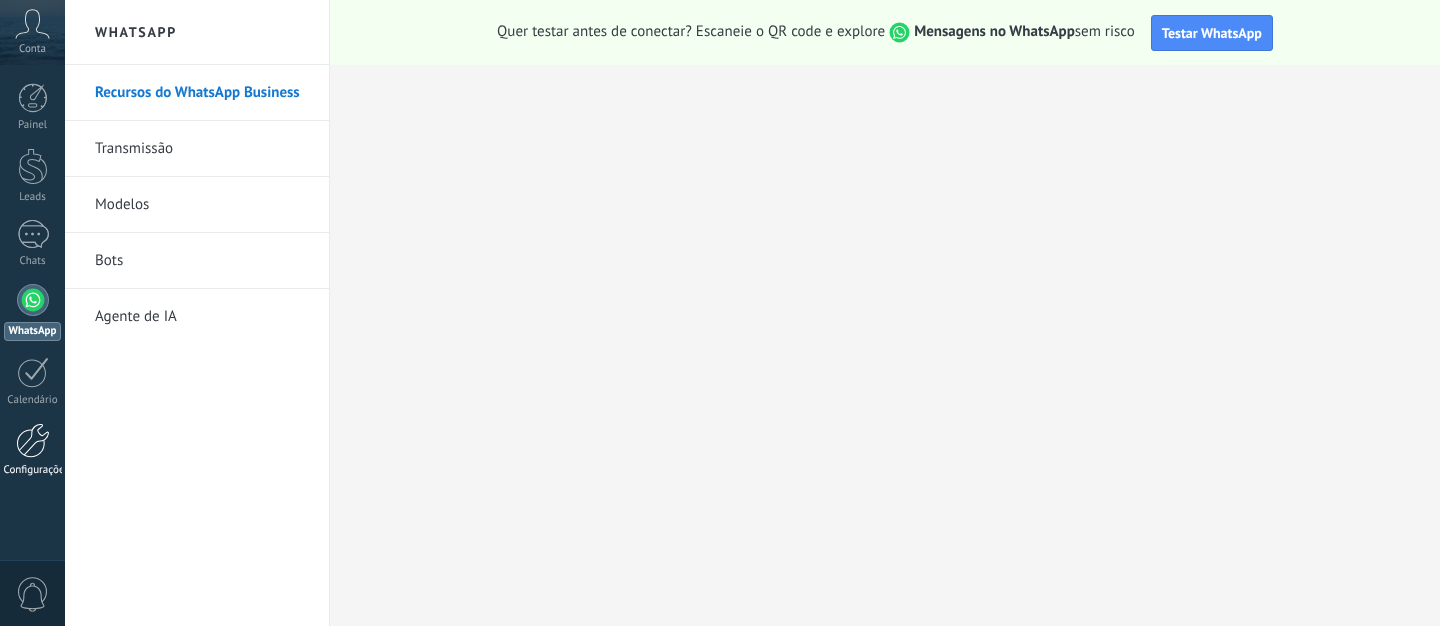 click at bounding box center (33, 440) 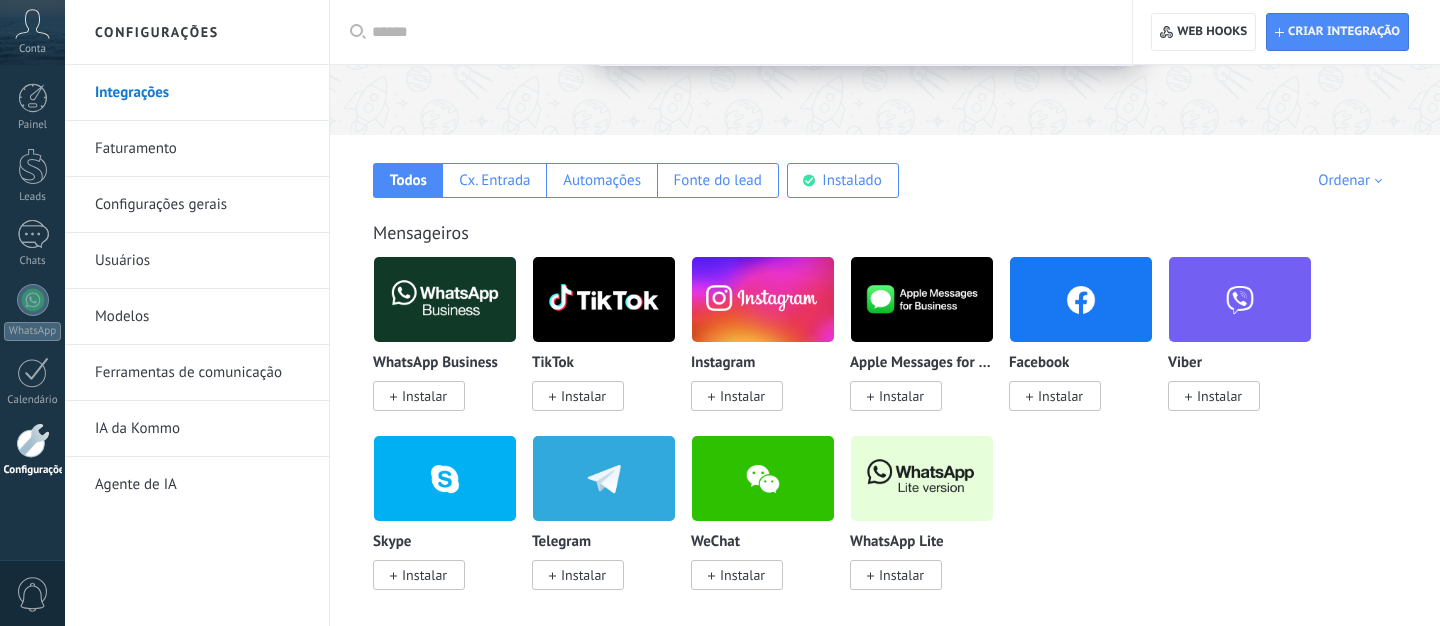 scroll, scrollTop: 301, scrollLeft: 0, axis: vertical 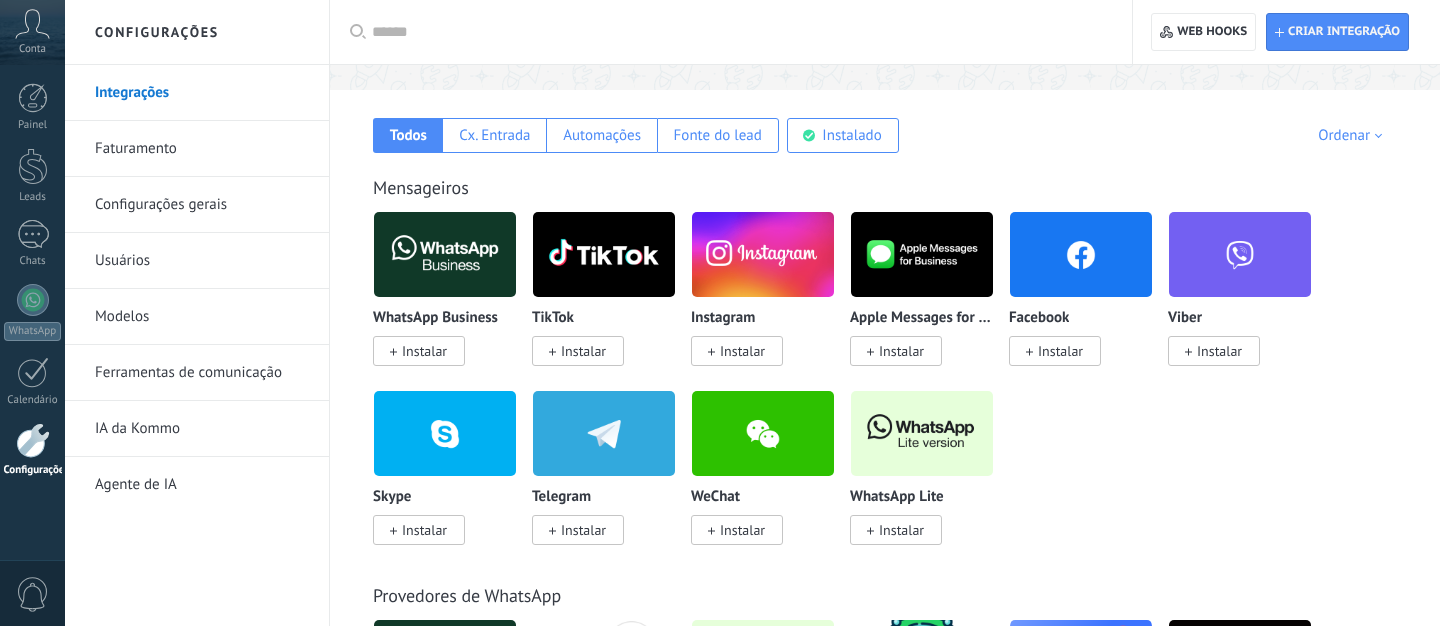 click on "Instalar" at bounding box center (901, 530) 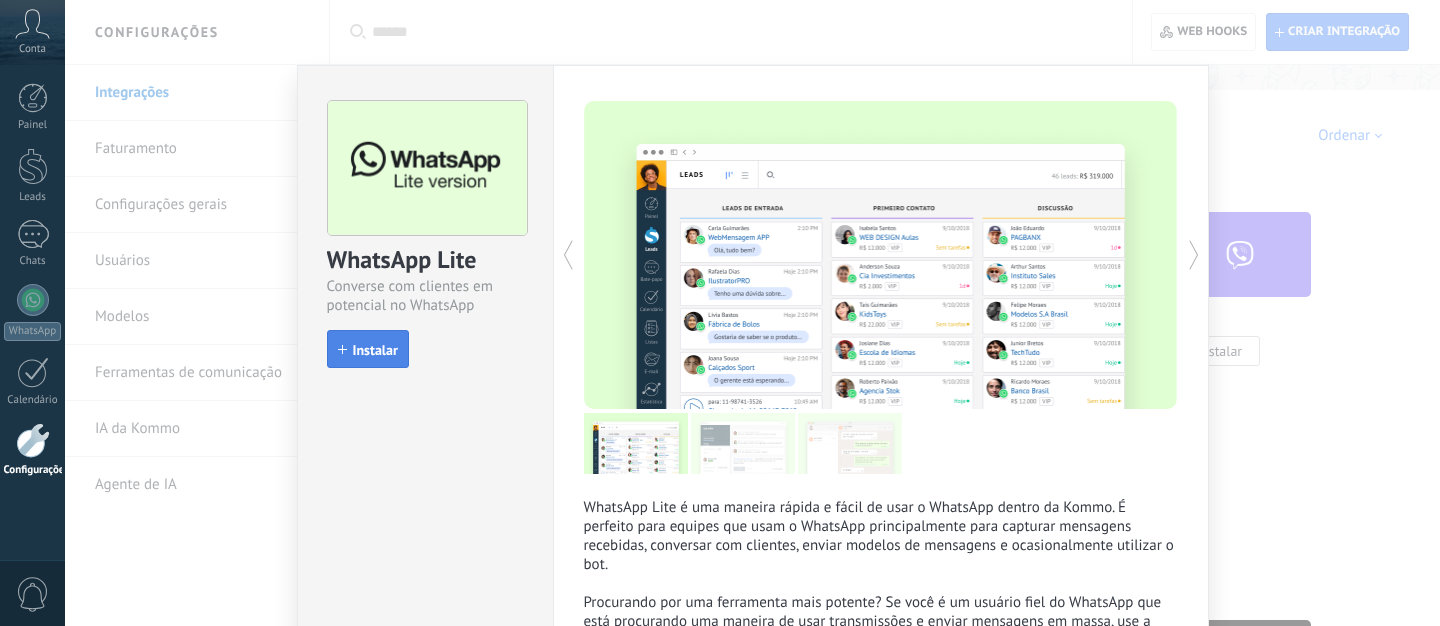 click on "Instalar" at bounding box center [375, 350] 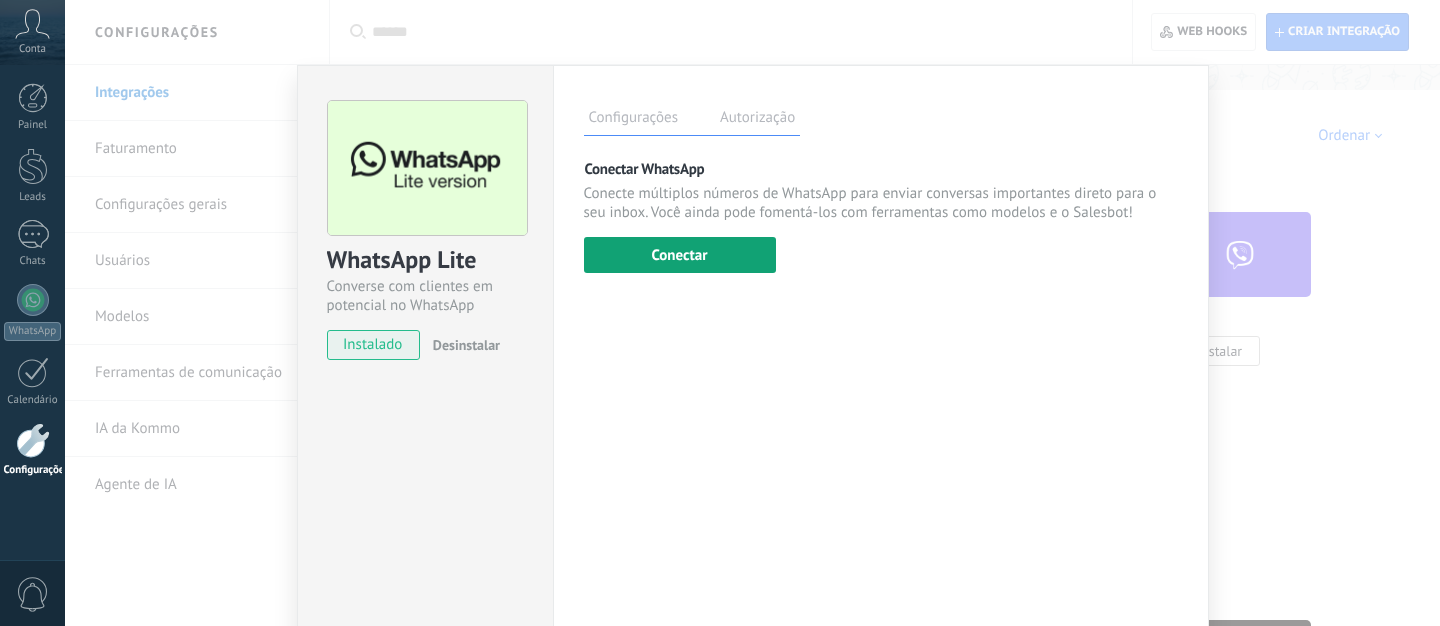 click on "Conectar" at bounding box center (680, 255) 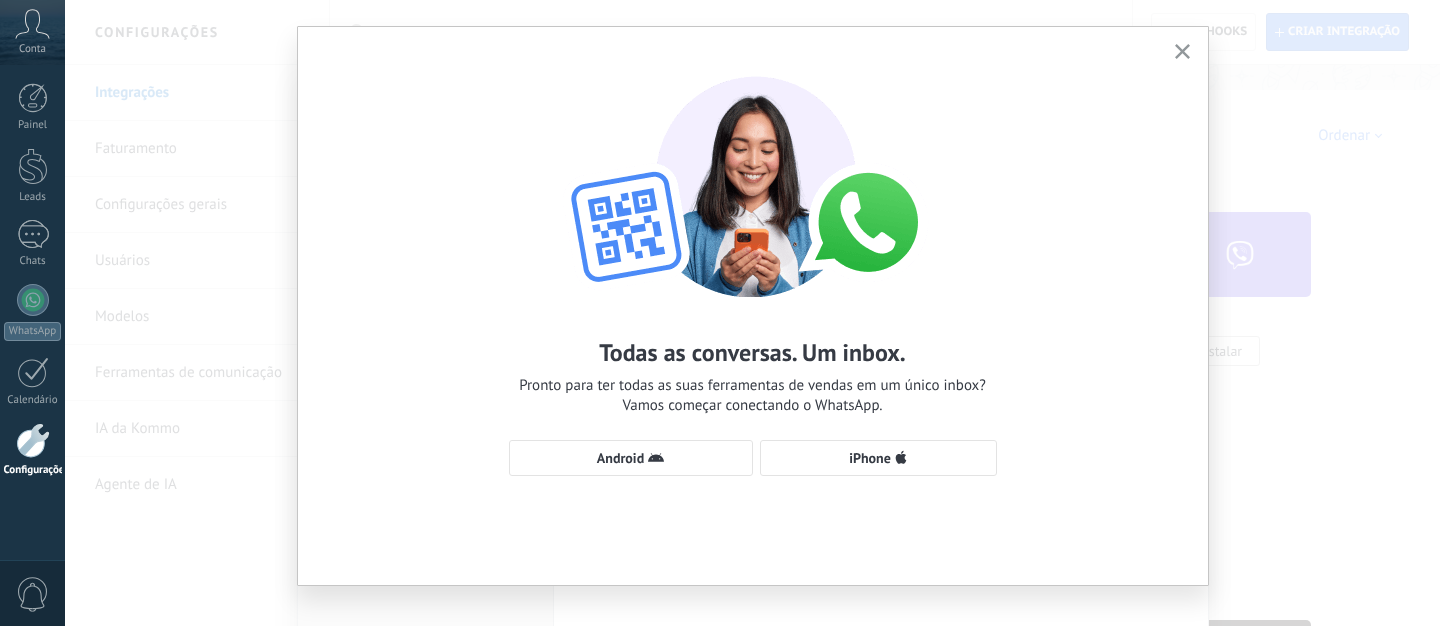 scroll, scrollTop: 33, scrollLeft: 0, axis: vertical 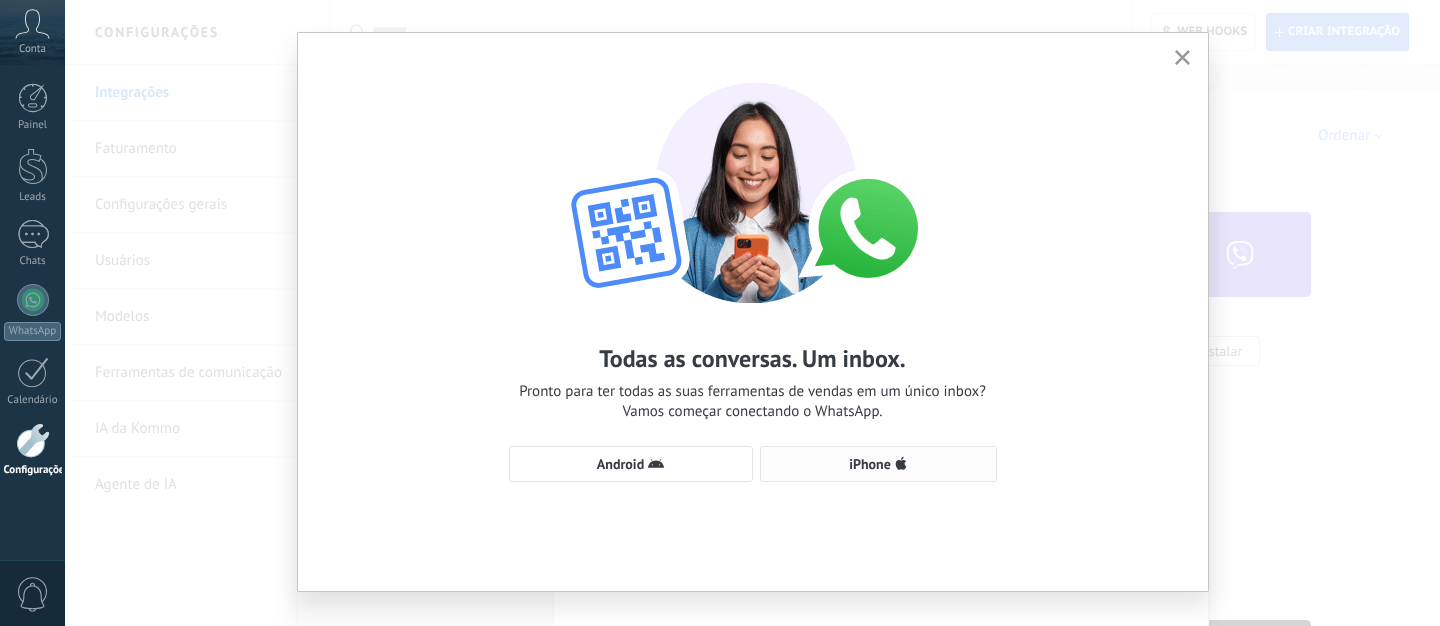 click on "iPhone" at bounding box center [870, 464] 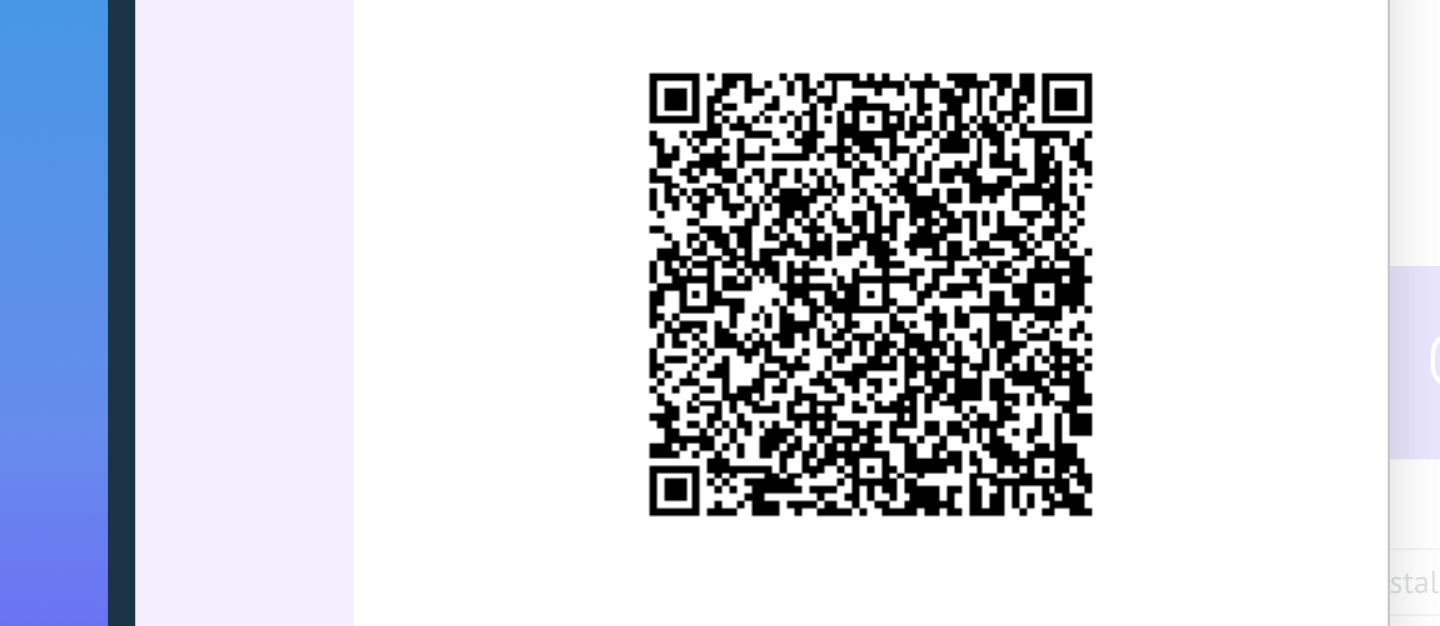 scroll, scrollTop: 31, scrollLeft: 0, axis: vertical 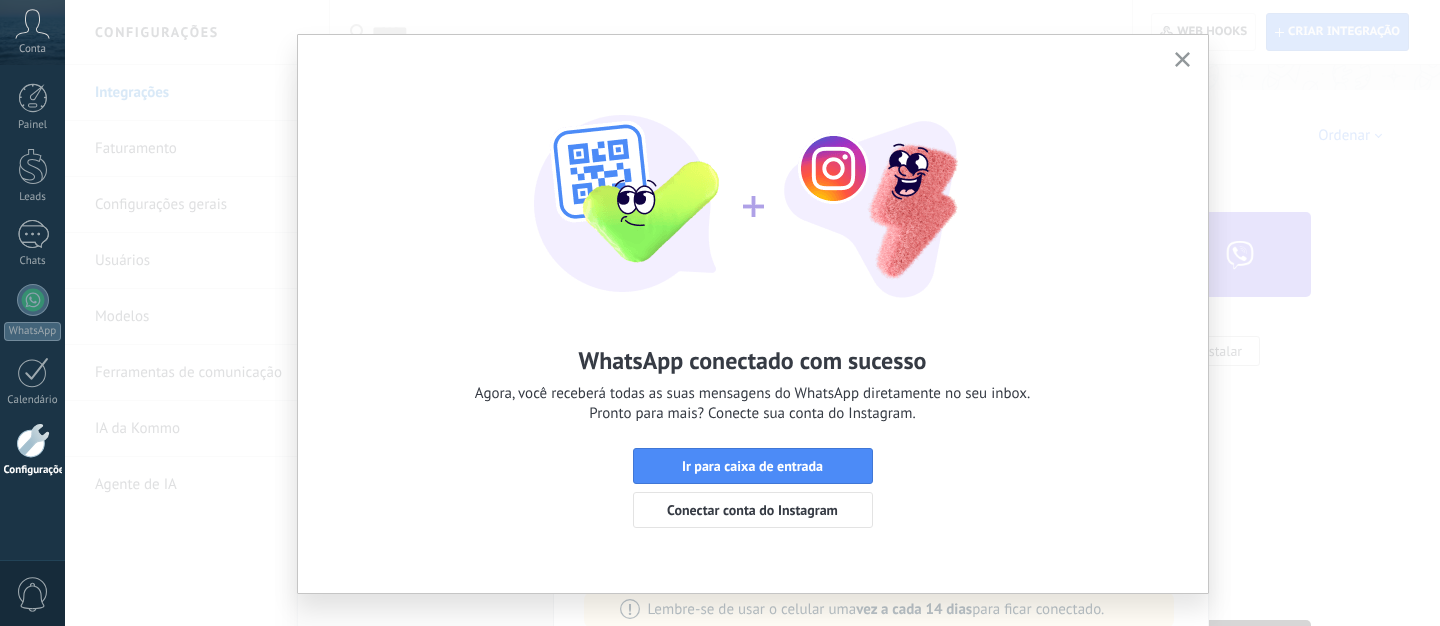 click 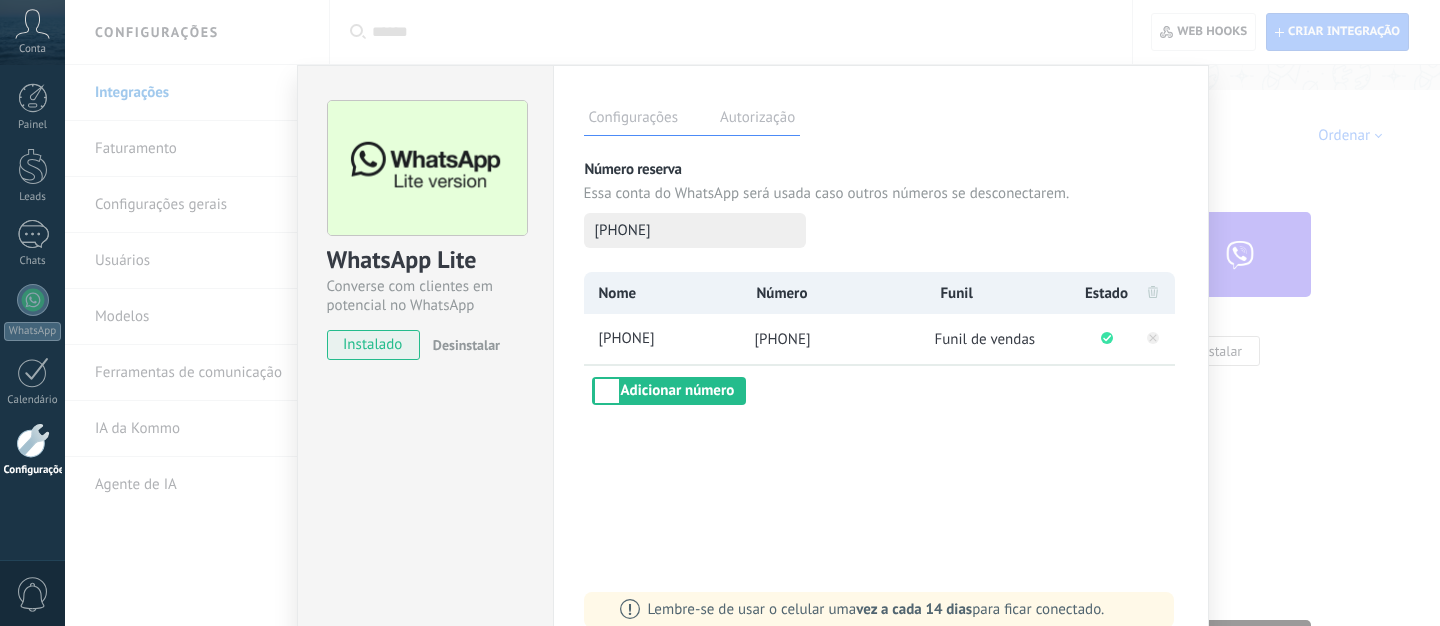 scroll, scrollTop: 0, scrollLeft: 0, axis: both 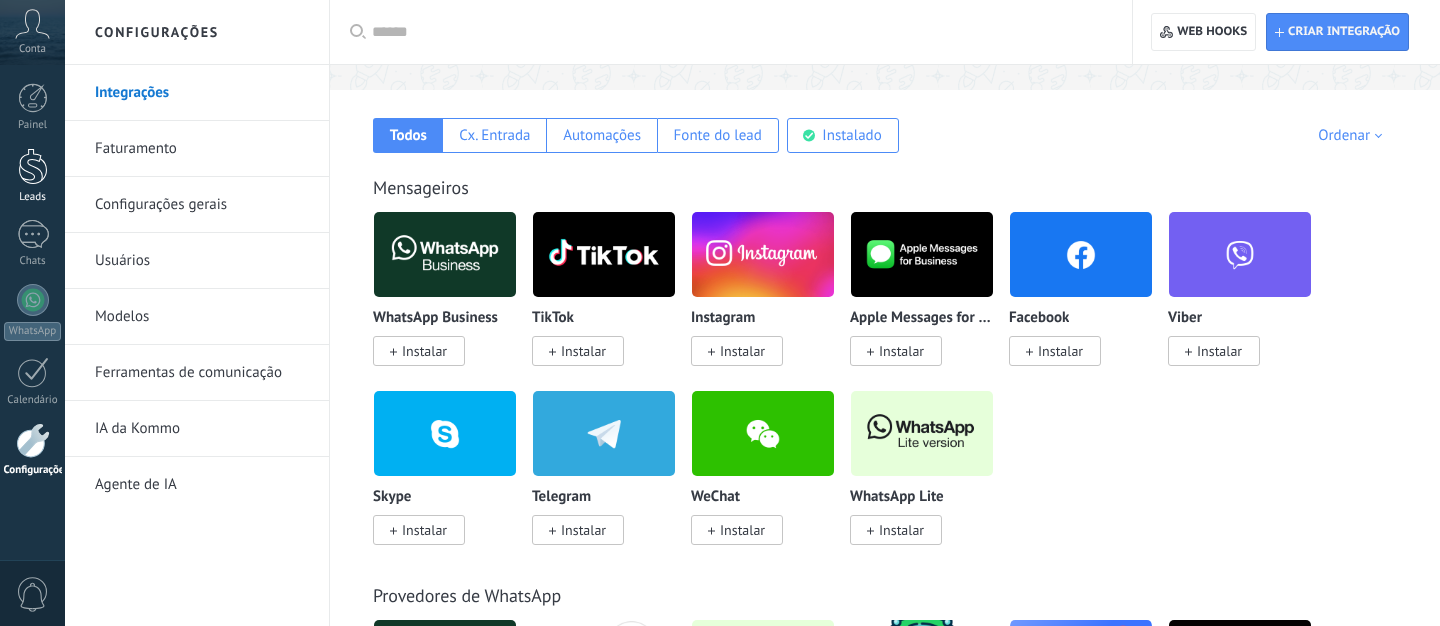 click at bounding box center (33, 166) 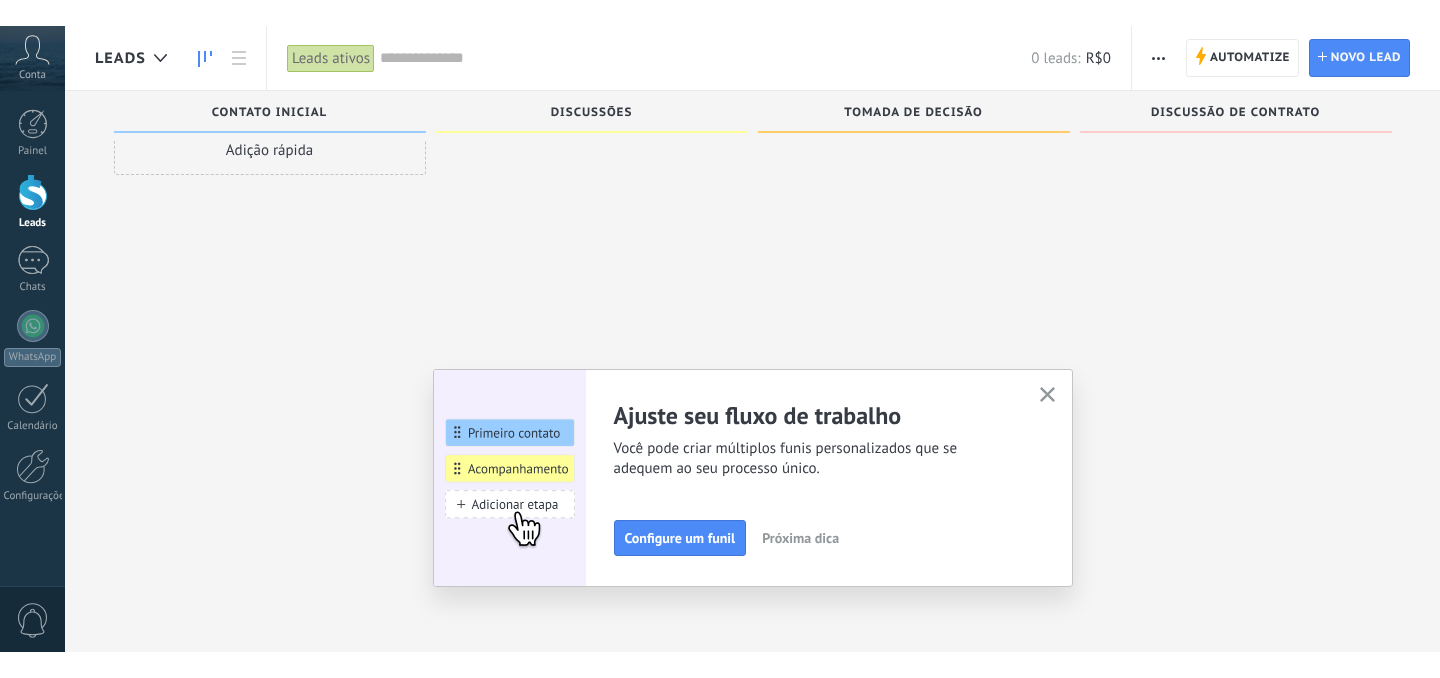 scroll, scrollTop: 0, scrollLeft: 0, axis: both 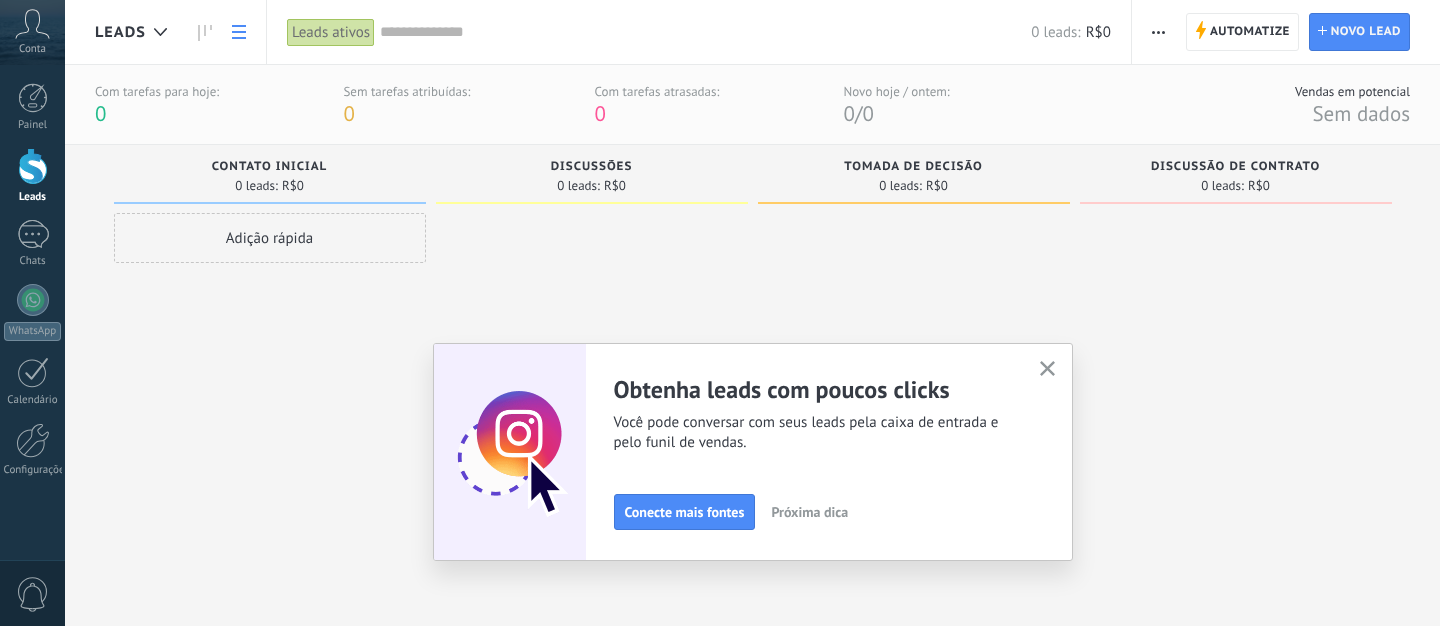 click 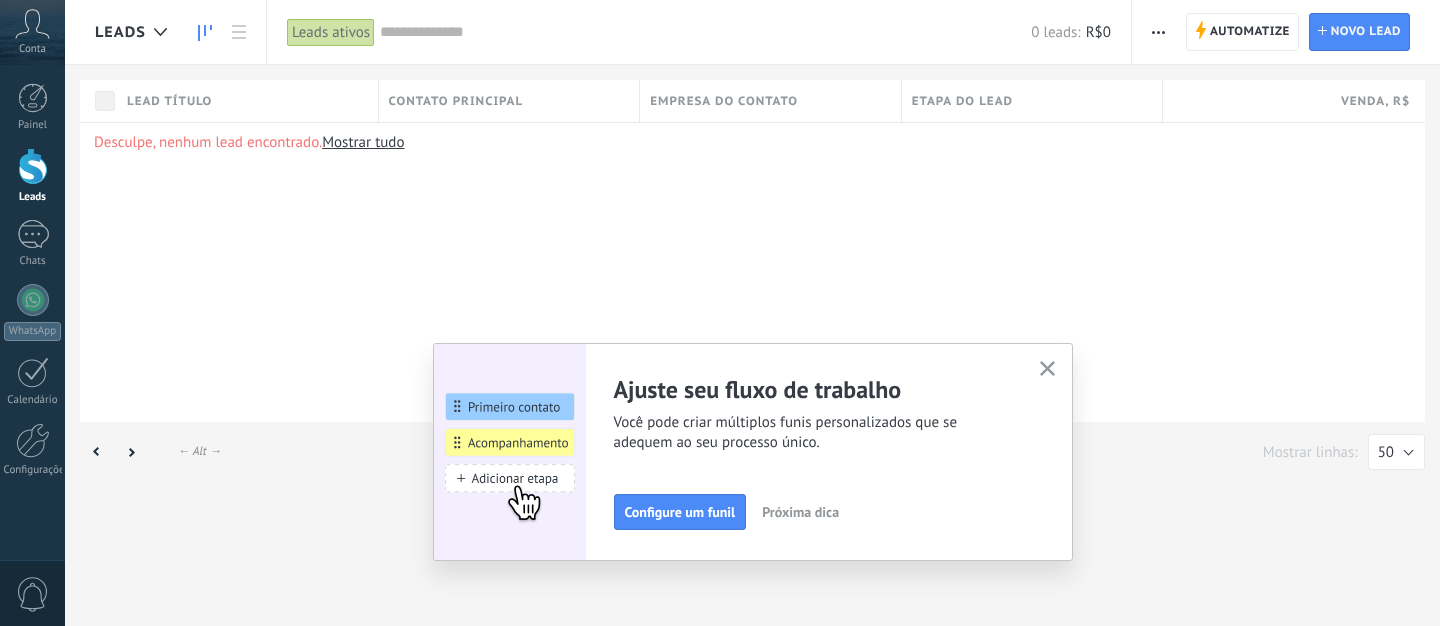 click 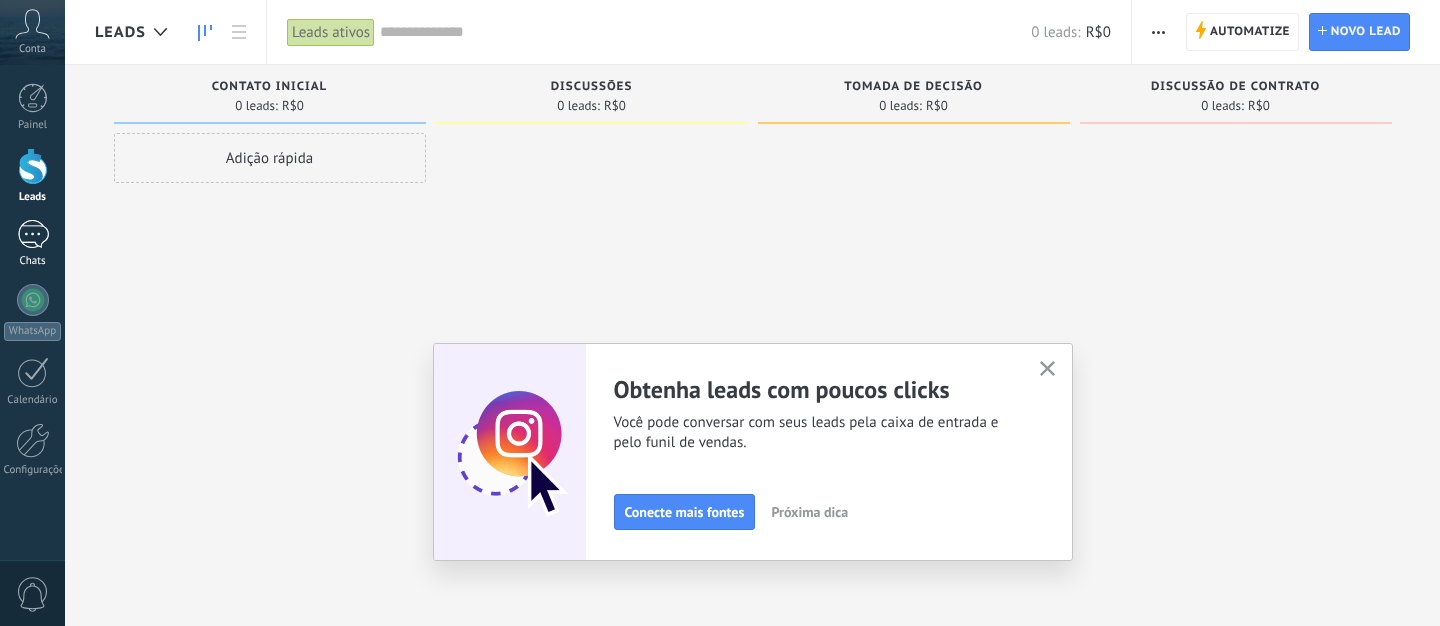 click at bounding box center (33, 234) 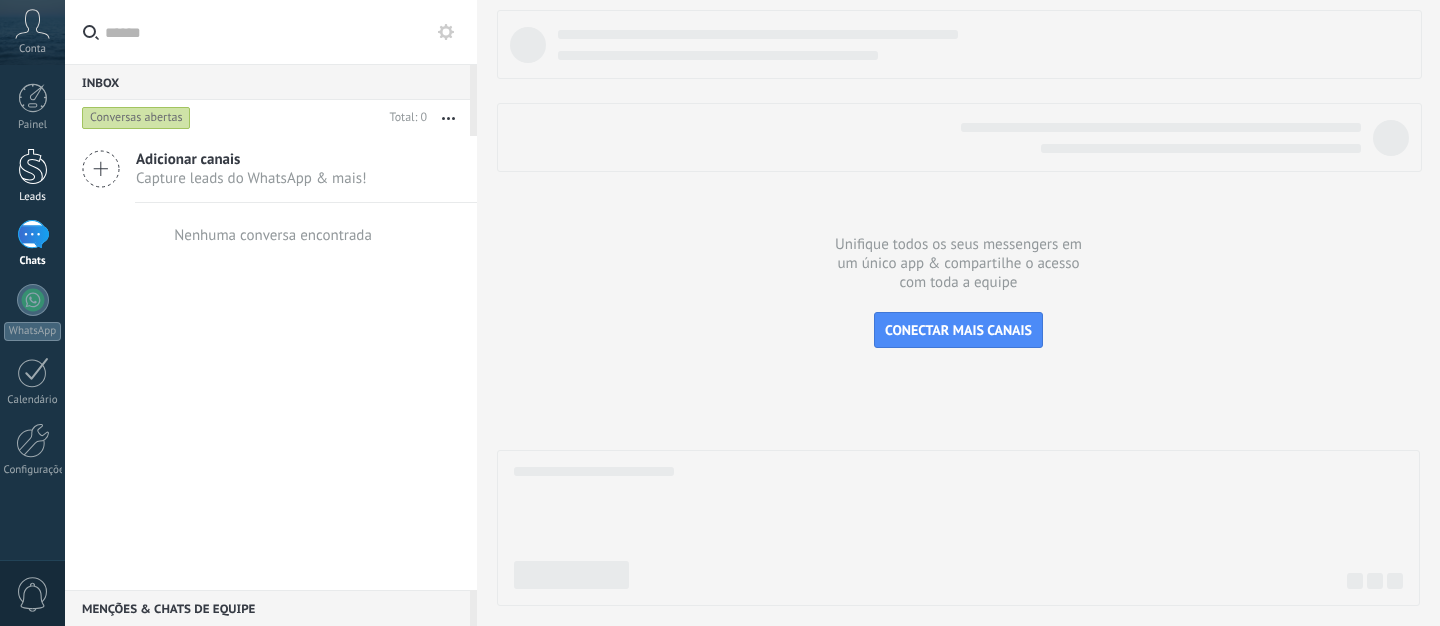 click at bounding box center (33, 166) 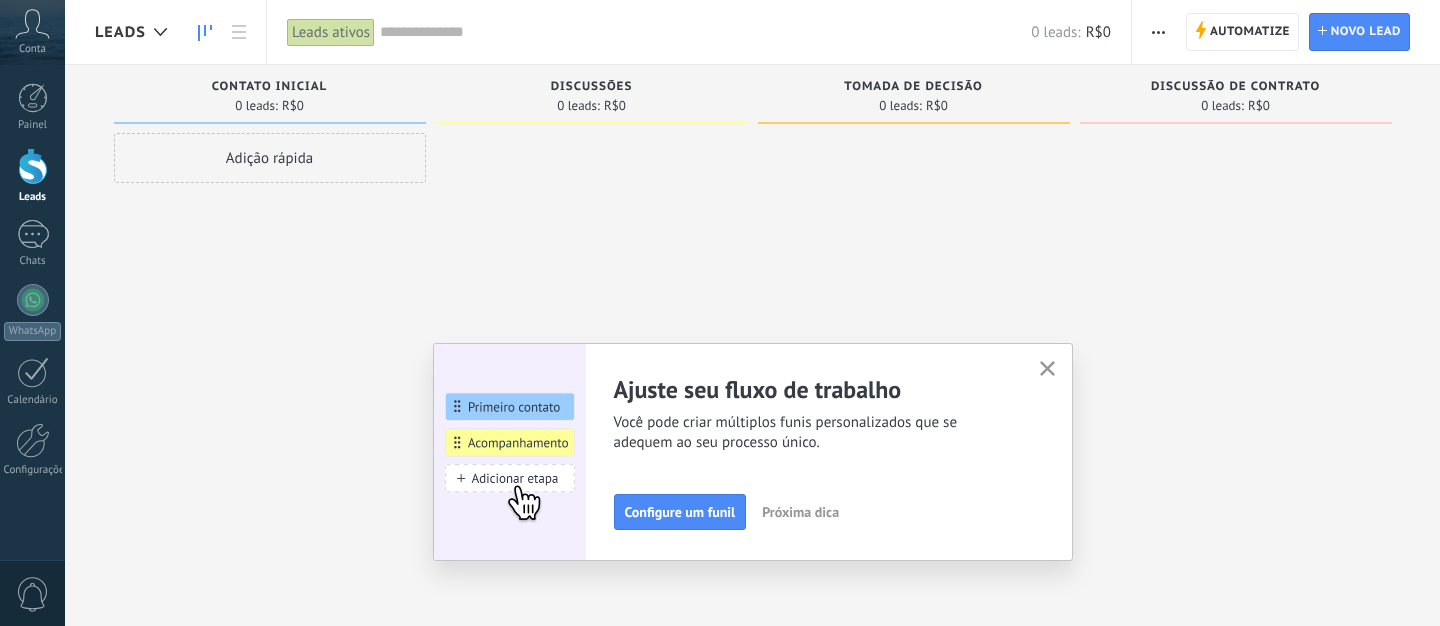click 